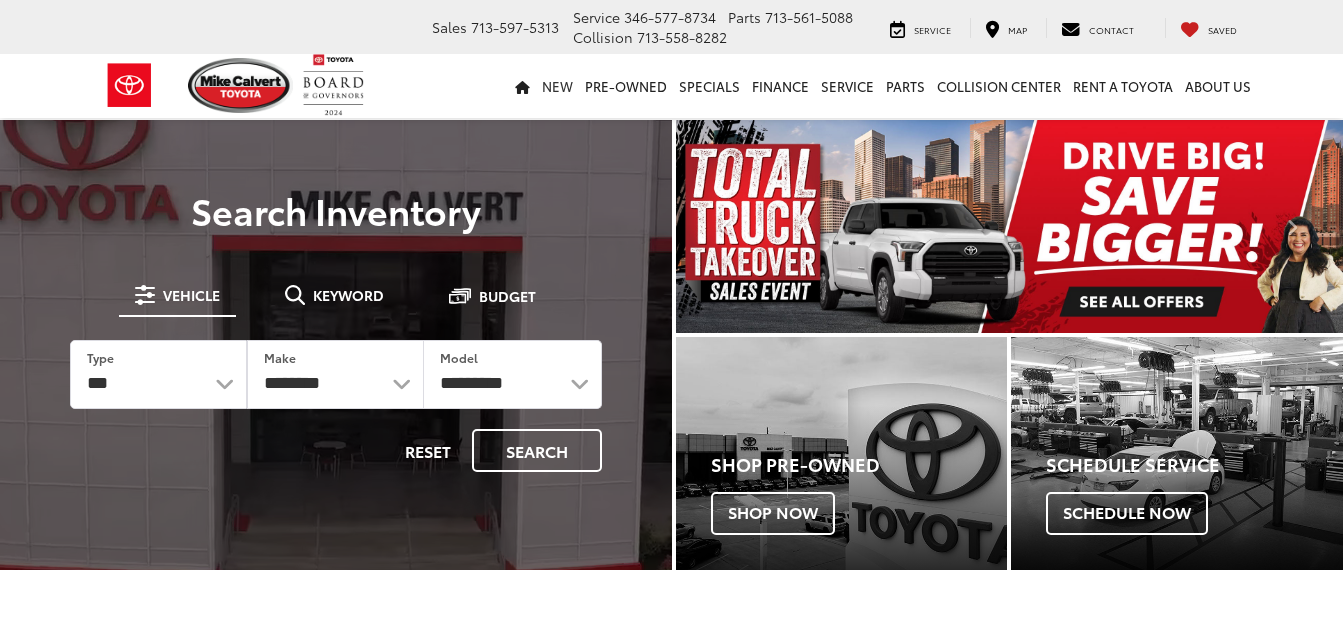 scroll, scrollTop: 0, scrollLeft: 0, axis: both 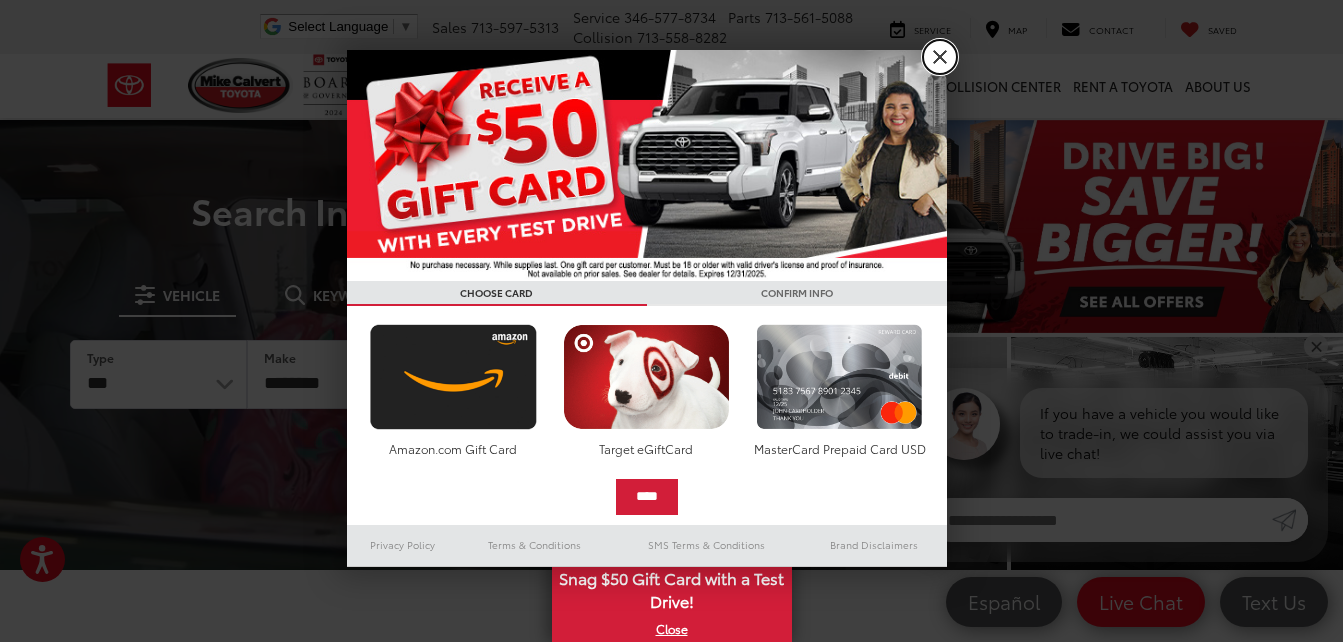 click on "X" at bounding box center [940, 57] 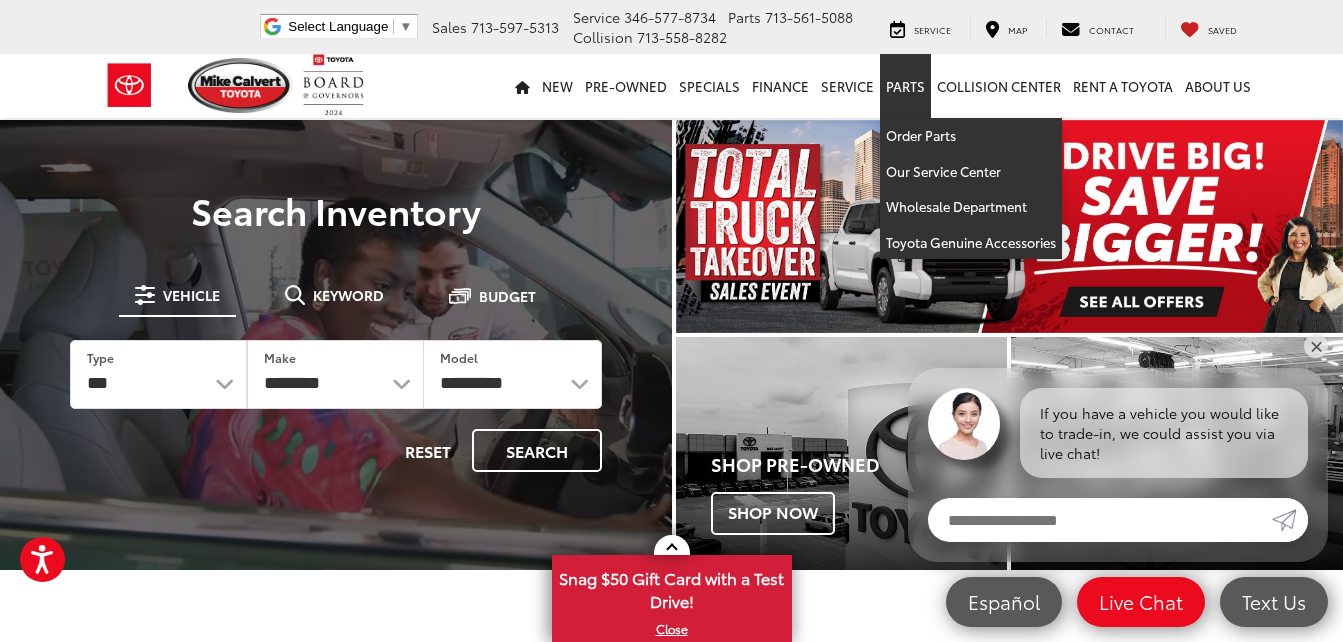 scroll, scrollTop: 0, scrollLeft: 0, axis: both 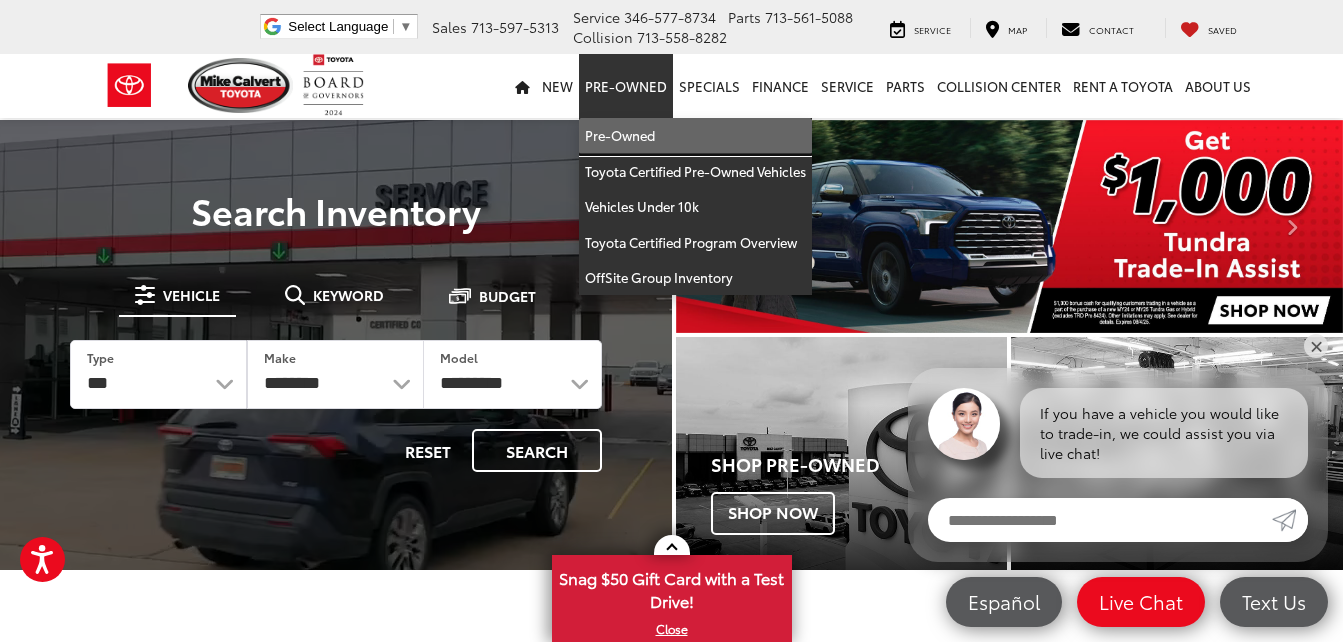 click on "Pre-Owned" at bounding box center (695, 136) 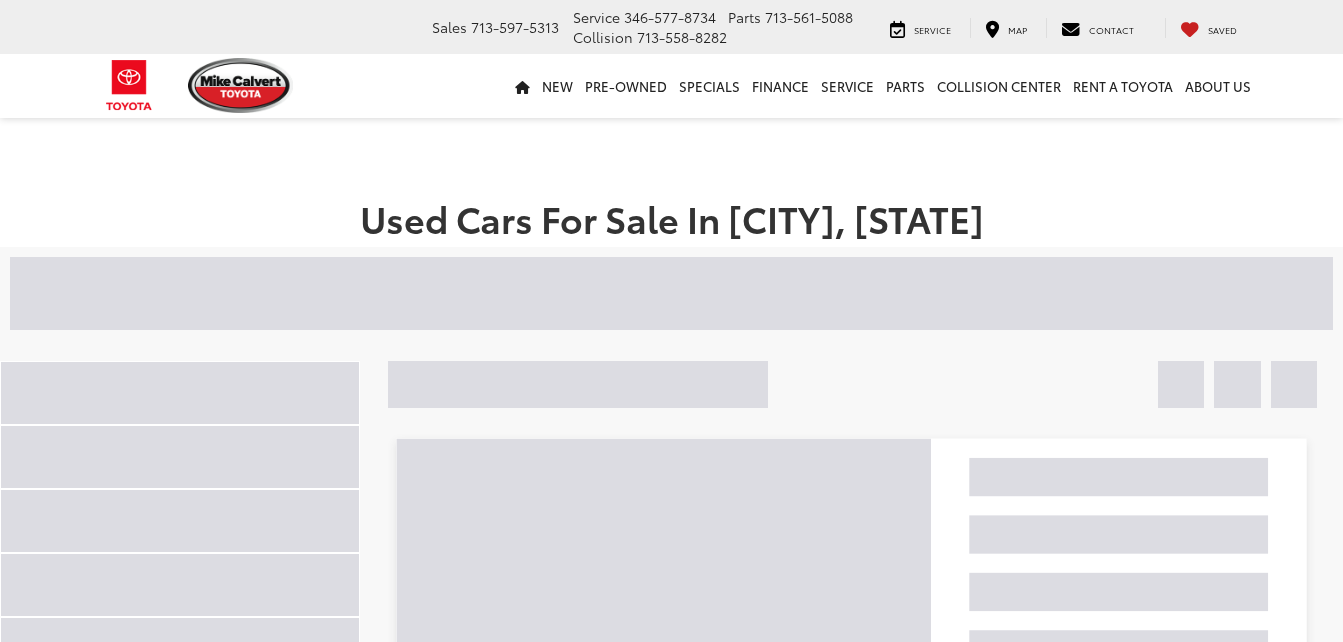 scroll, scrollTop: 0, scrollLeft: 0, axis: both 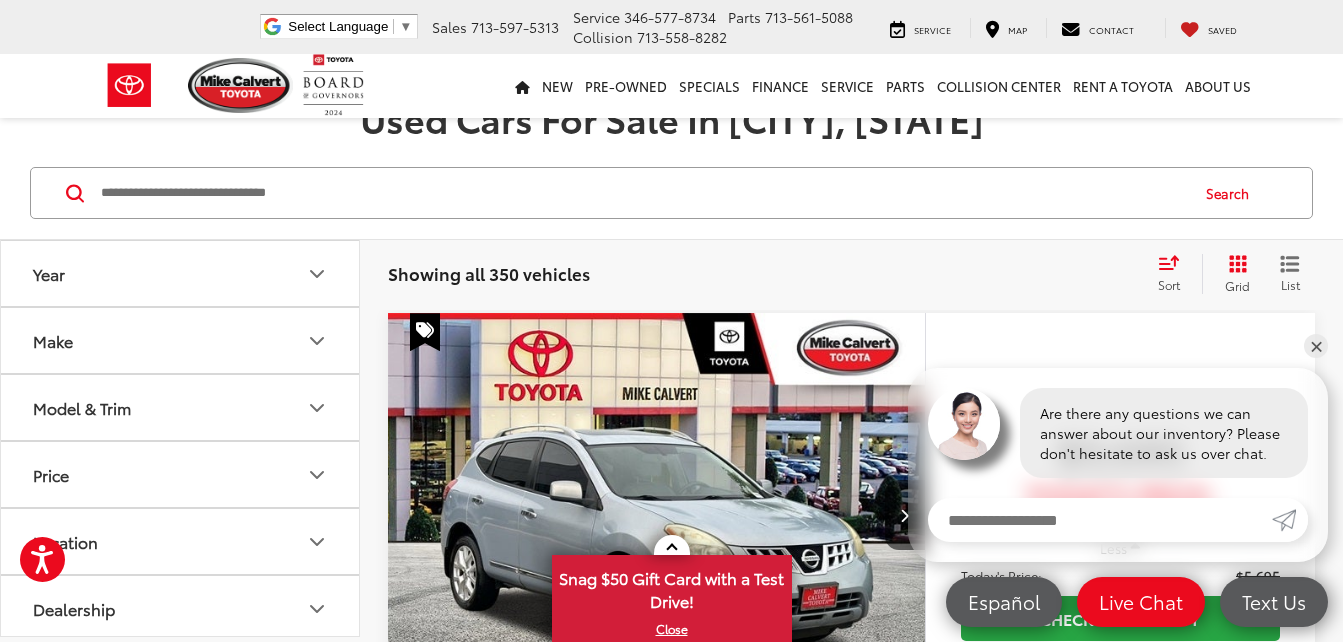 click on "Price" at bounding box center (181, 474) 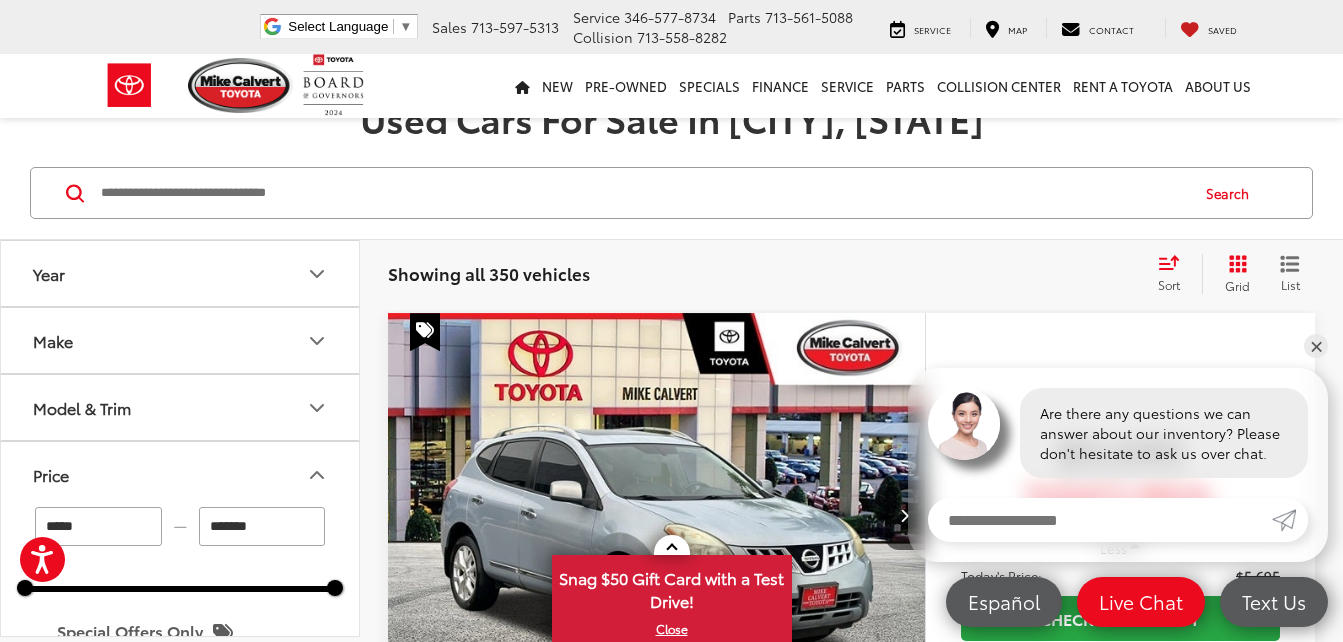 click on "*******" at bounding box center [262, 526] 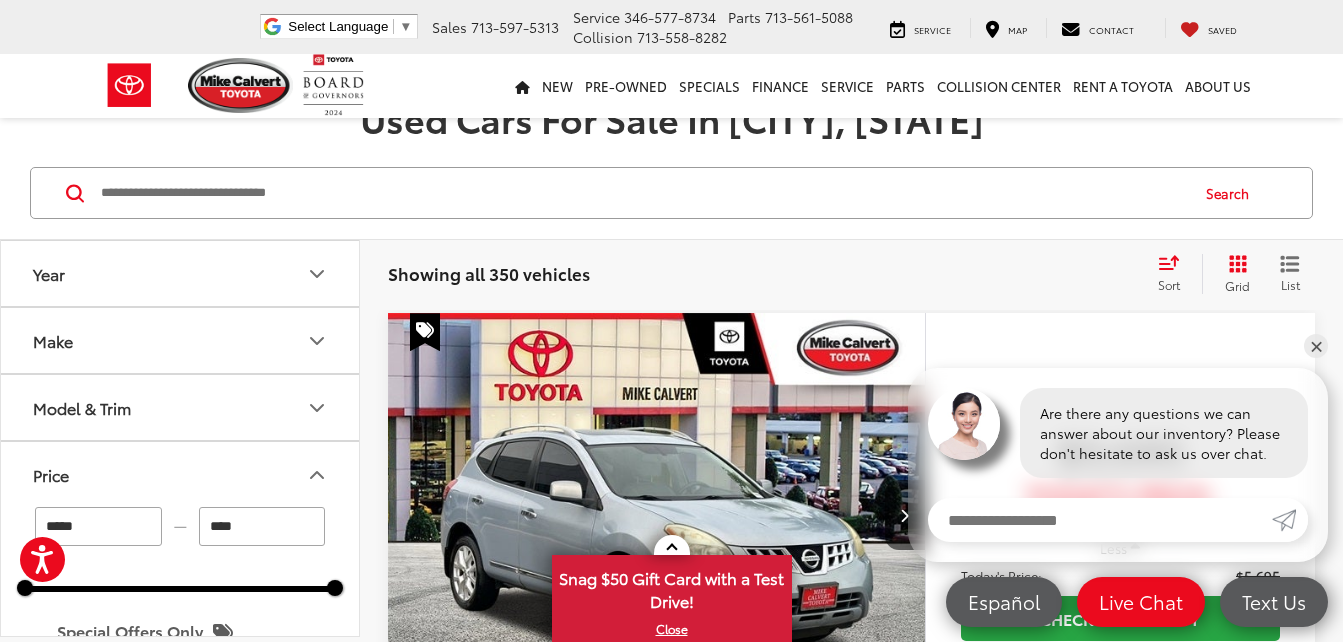 click on "Used Cars For Sale In Houston, TX
Year Make Model & Trim Price     ***** — **** 5000 516000 Special Offers Only  Only show vehicles with special offers Location Dealership Body Style Color Fuel Type Cylinder Drivetrain Vehicle Condition Body Type  Convertible   (1)   Coupe   (2)   Hatchback   (9)   Sedan   (103)   SUV   (161)   Truck - Crew Cab   (43)   Truck - Extended Cab   (21)   Van   (9)   Wagon   (1)  Availability
Search
Showing all 350 vehicles Clear All + 0 test Sort Price:  High to Low Price:  Low to High Year:  High to Low Year:  Low to High Mileage:  High to Low Mileage:  Low to High Distance:  Near to Far Distance:  Far to Near Featured Vehicles Grid List
2011  Nissan Rogue  SV
Copy Link Share Print View Details VIN:  JN8AS5MT4BW161990 Stock:  251663AA Model:  22311 184,840 mi Ext. Int. Features Bluetooth® Heated Seats Keyless Entry Leather Seats Emergency Brake Assist Sunroof/Moonroof Disclaimer More Details" at bounding box center [671, 4747] 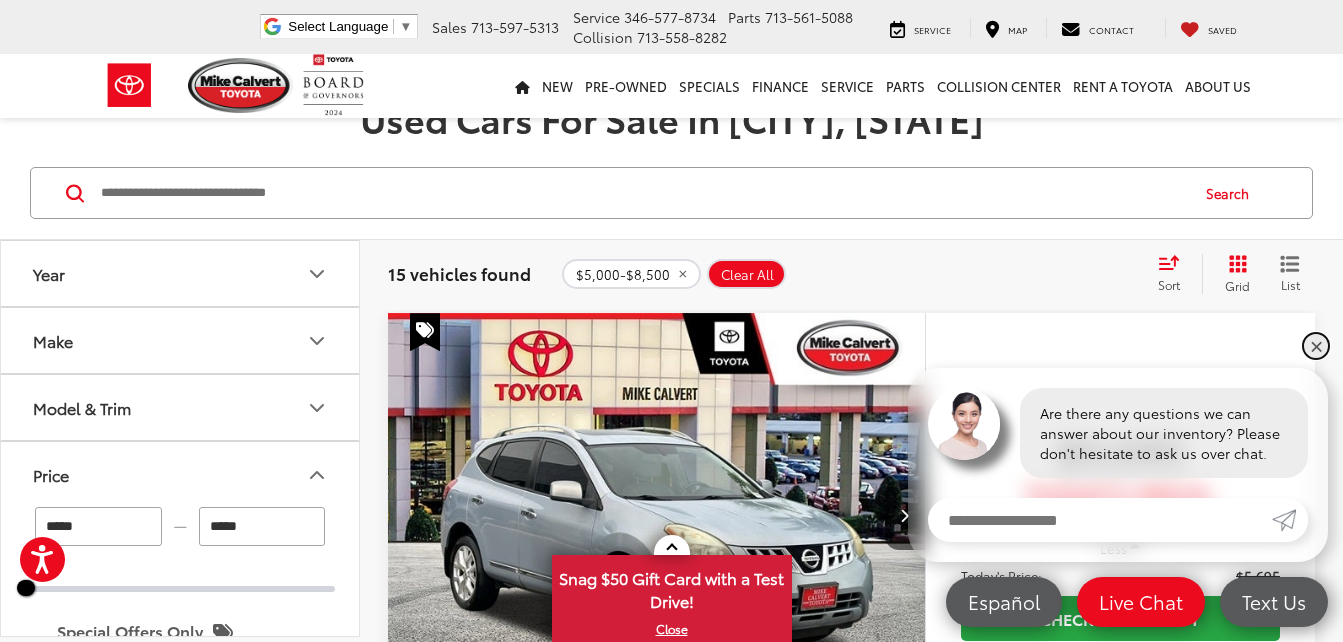 click on "✕" at bounding box center (1316, 346) 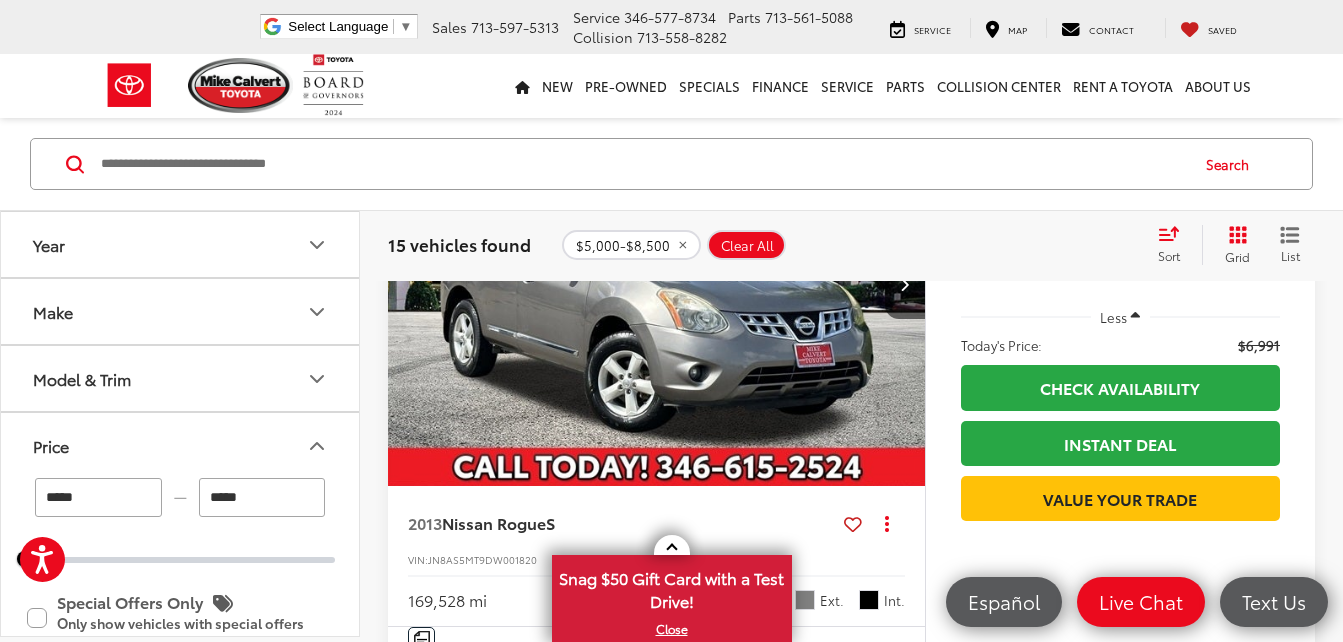 scroll, scrollTop: 5300, scrollLeft: 0, axis: vertical 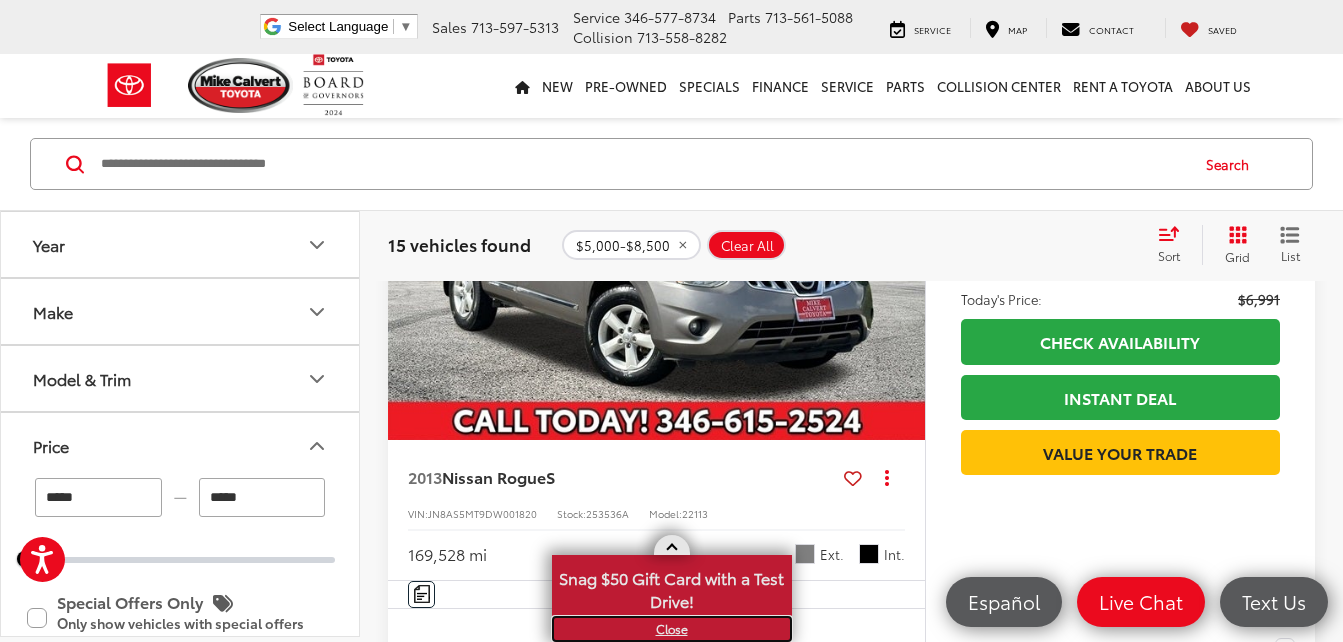 click on "X" at bounding box center (672, 629) 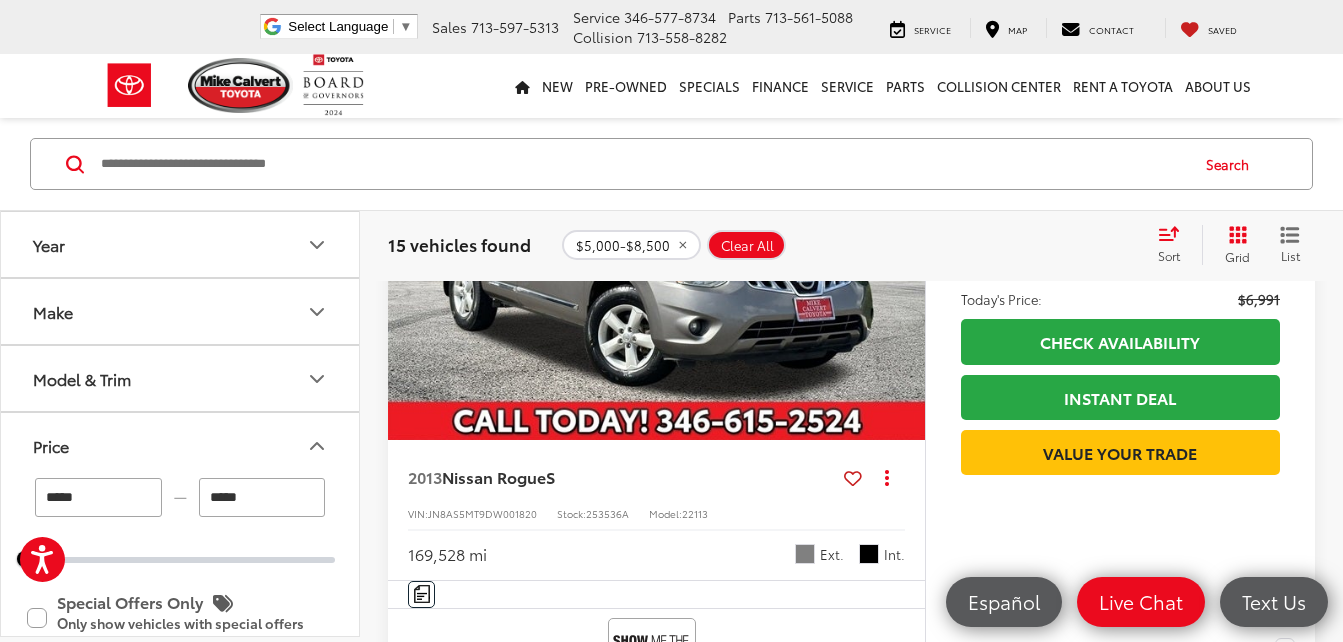 click on "Sort" at bounding box center (1169, 255) 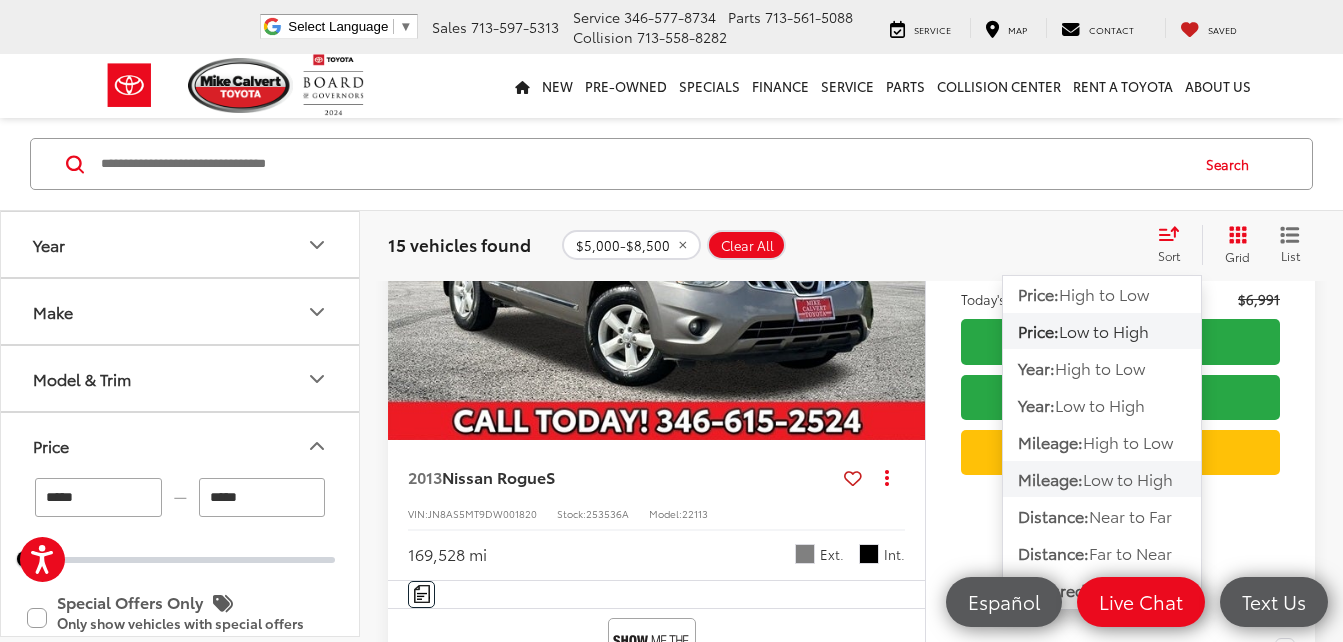 click on "Low to High" at bounding box center [1128, 478] 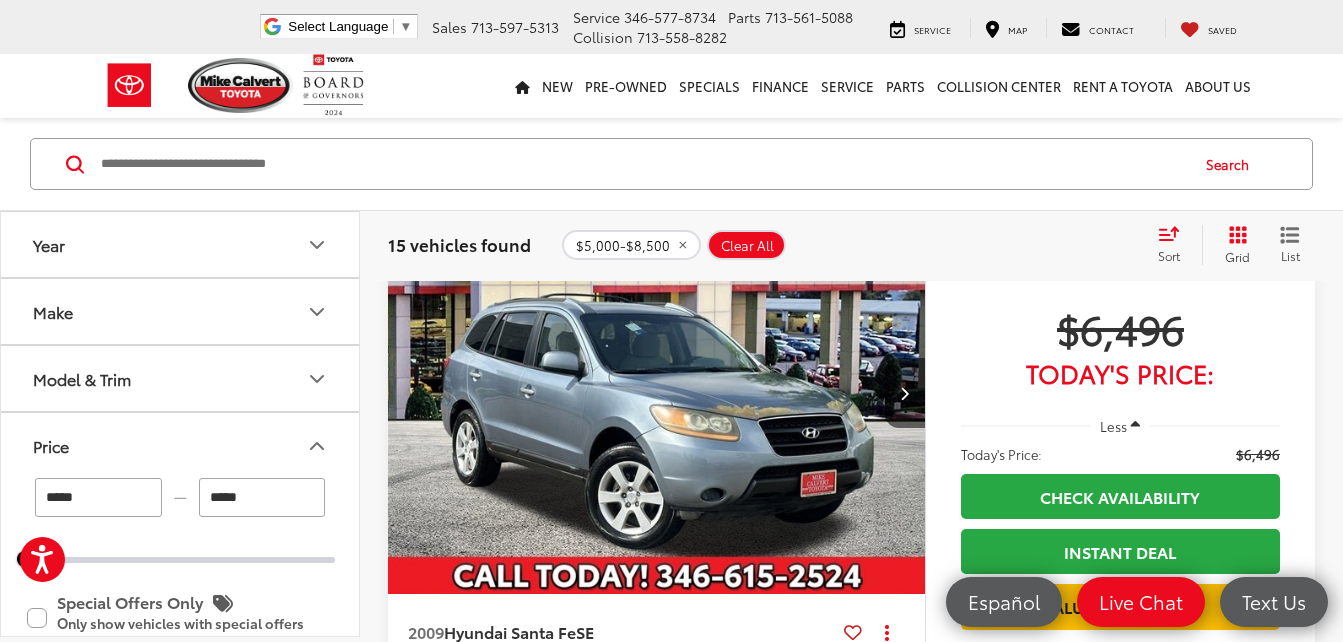 scroll, scrollTop: 1529, scrollLeft: 0, axis: vertical 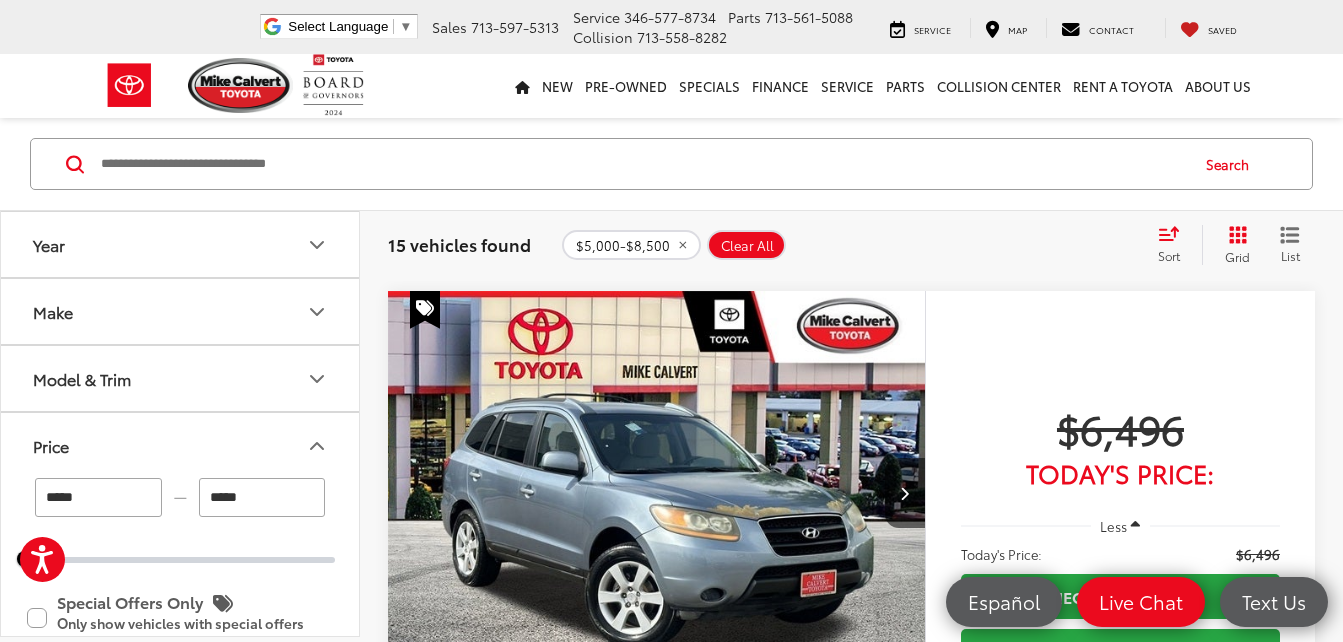 click on "*****" at bounding box center [262, 497] 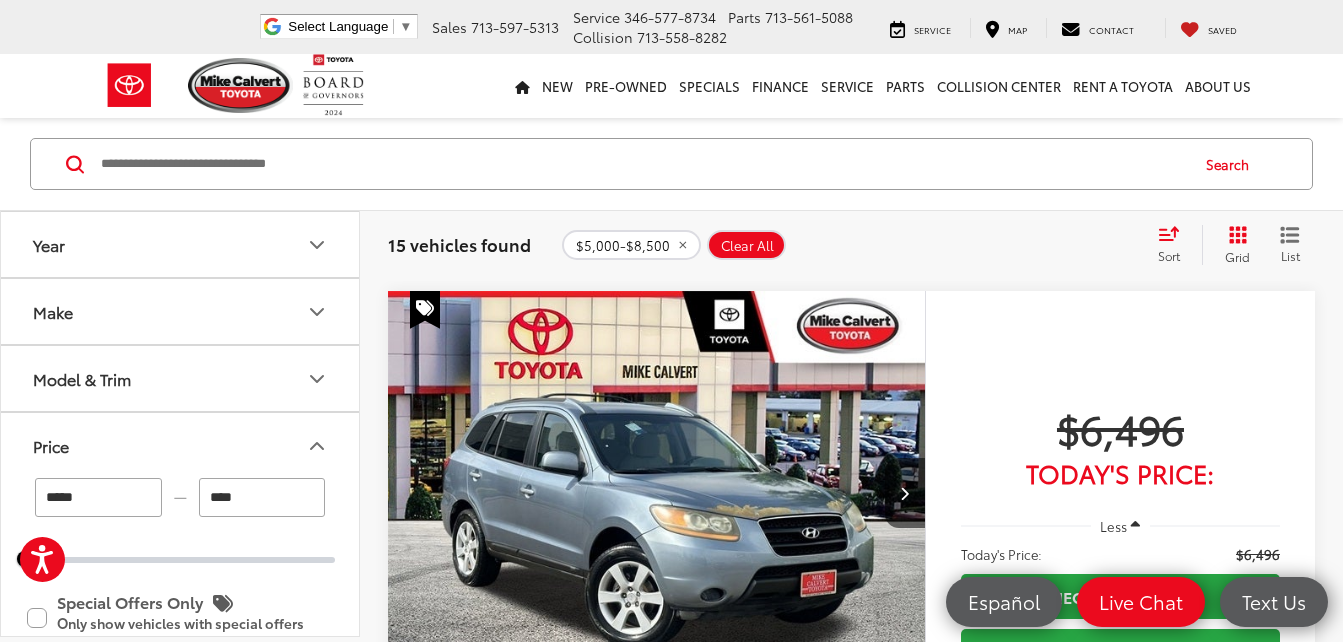 click on "Search" at bounding box center [671, 164] 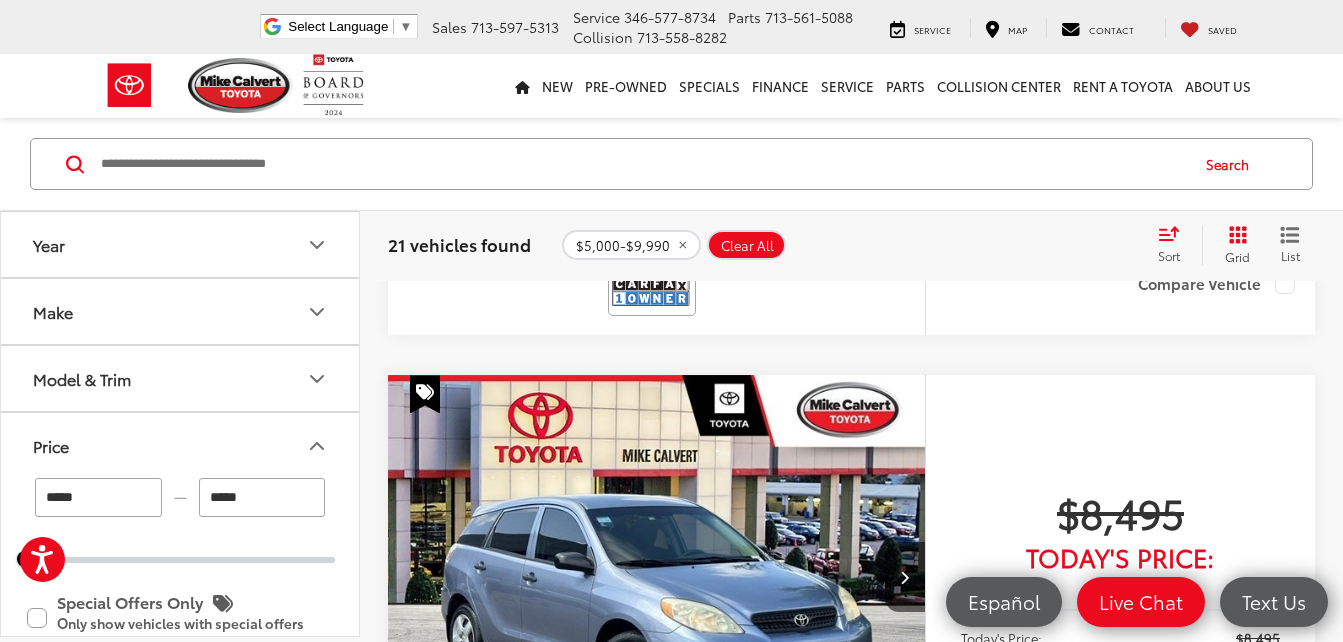 scroll, scrollTop: 2529, scrollLeft: 0, axis: vertical 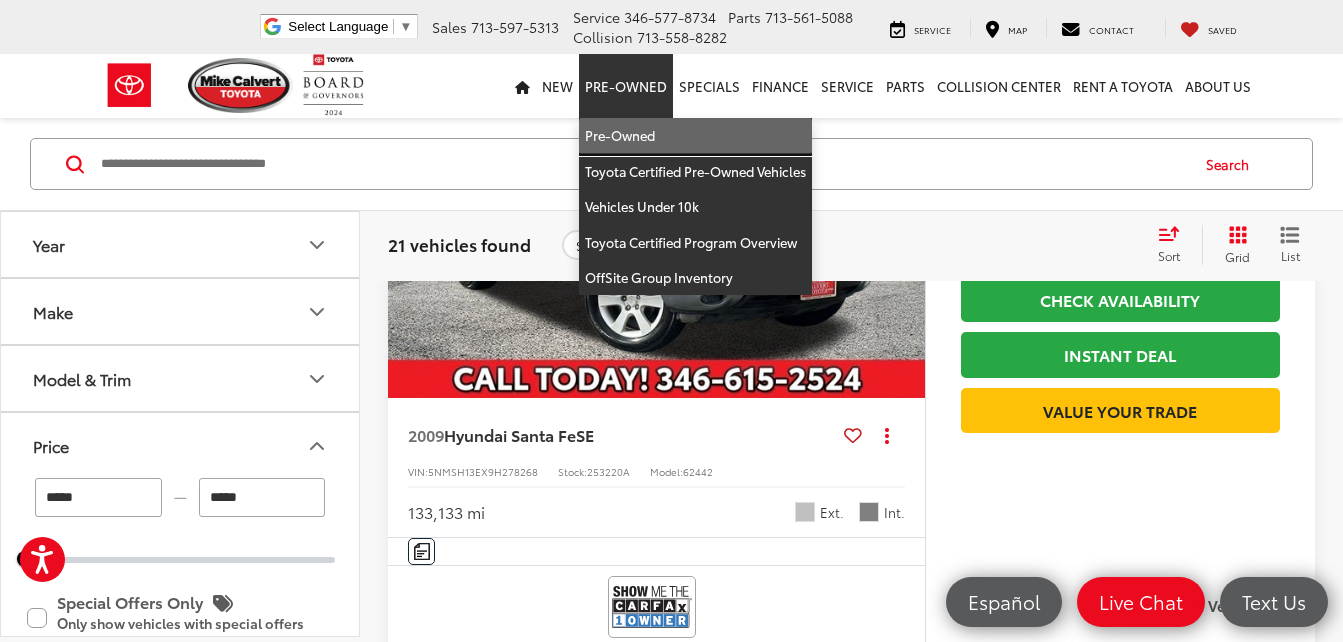 click on "Pre-Owned" at bounding box center (695, 136) 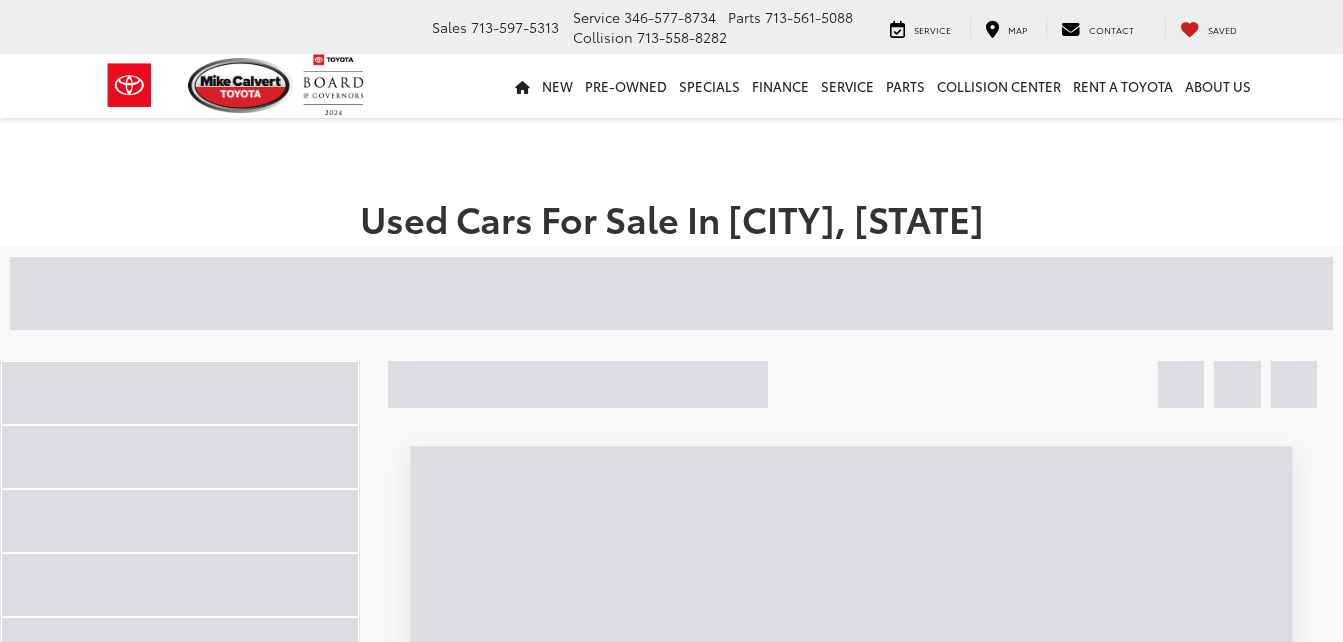scroll, scrollTop: 0, scrollLeft: 0, axis: both 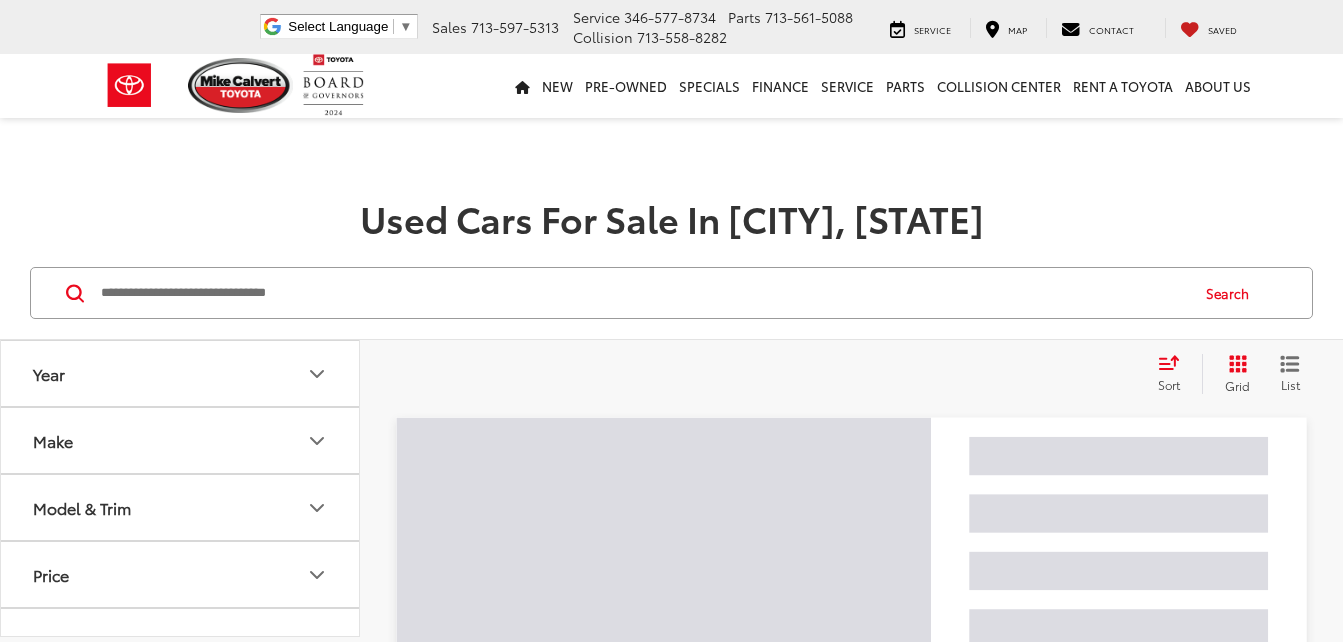 click on "Make" at bounding box center [181, 440] 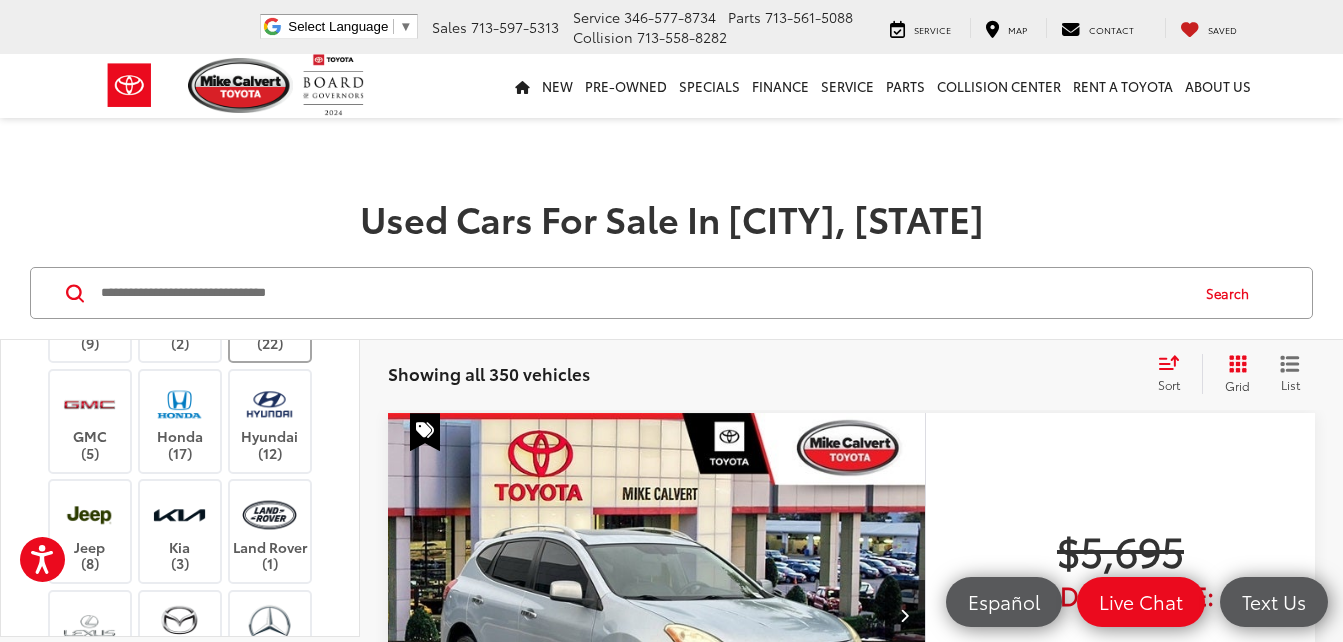 scroll, scrollTop: 300, scrollLeft: 0, axis: vertical 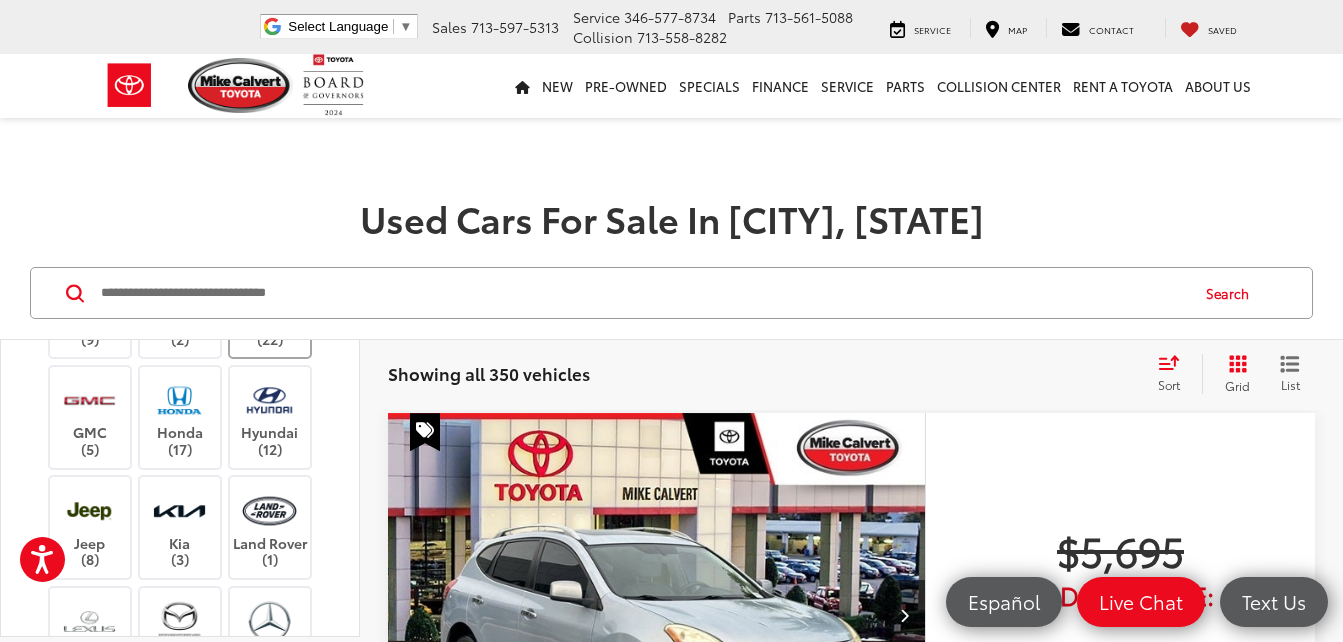 click at bounding box center [270, 314] 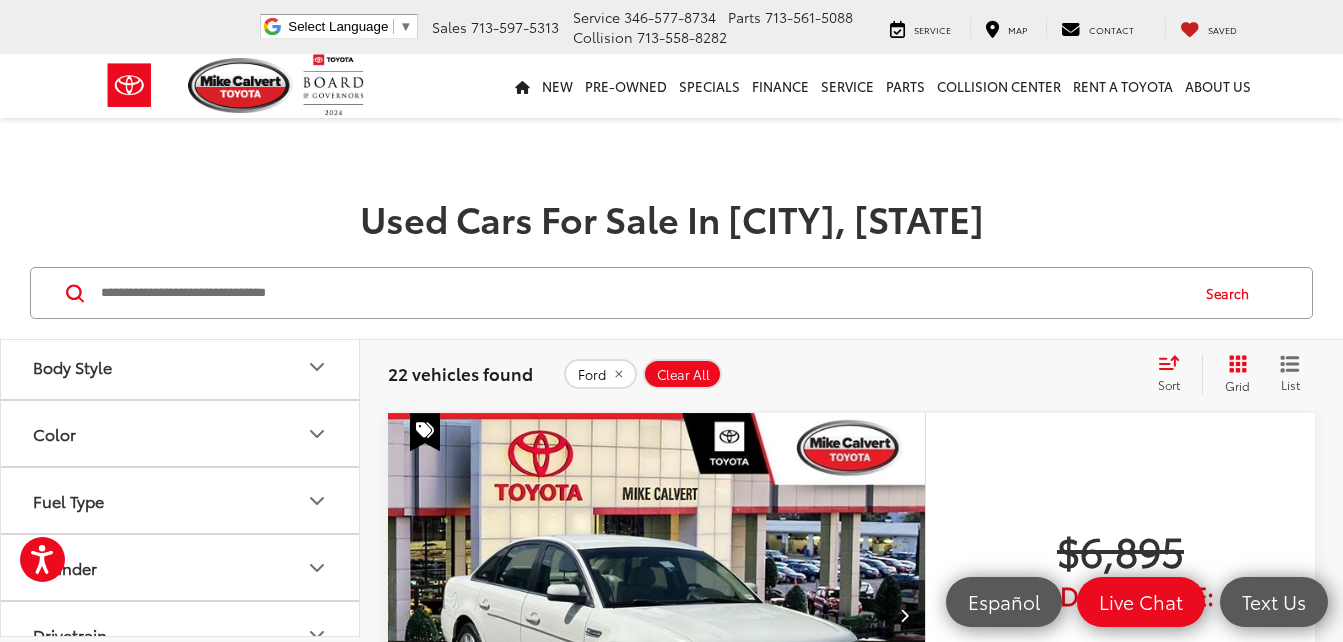 scroll, scrollTop: 1100, scrollLeft: 0, axis: vertical 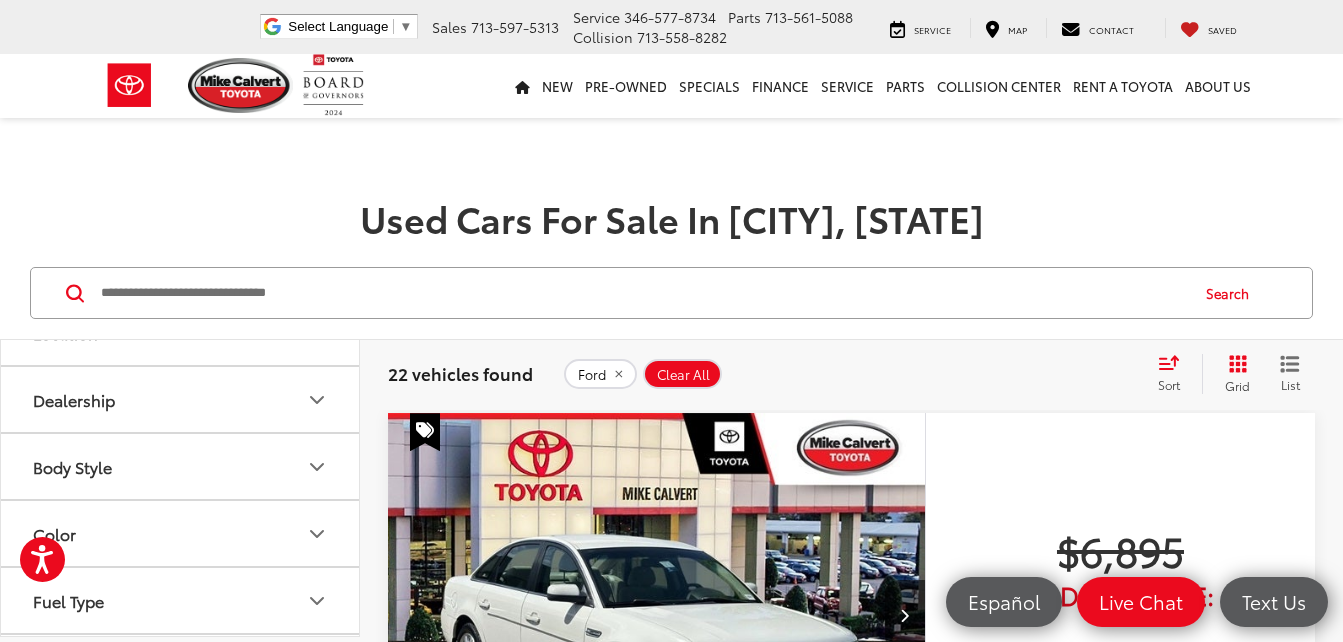 click on "Model & Trim" at bounding box center [181, 198] 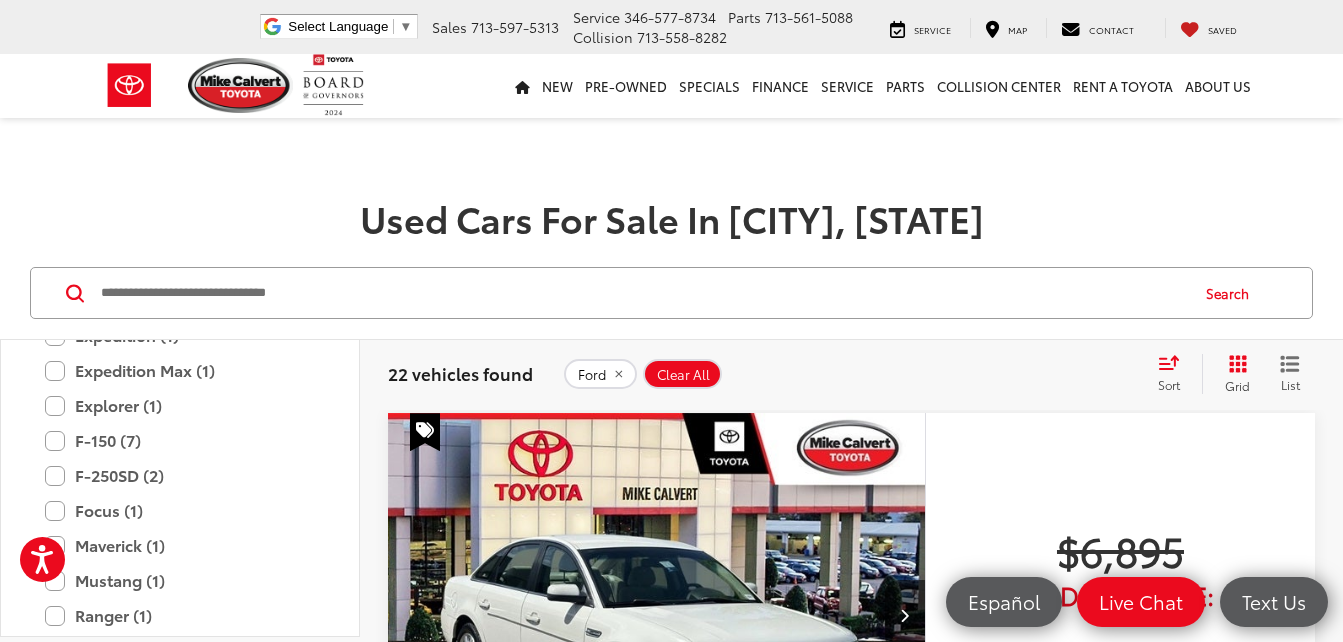 click on "Escape (3)" at bounding box center (180, 300) 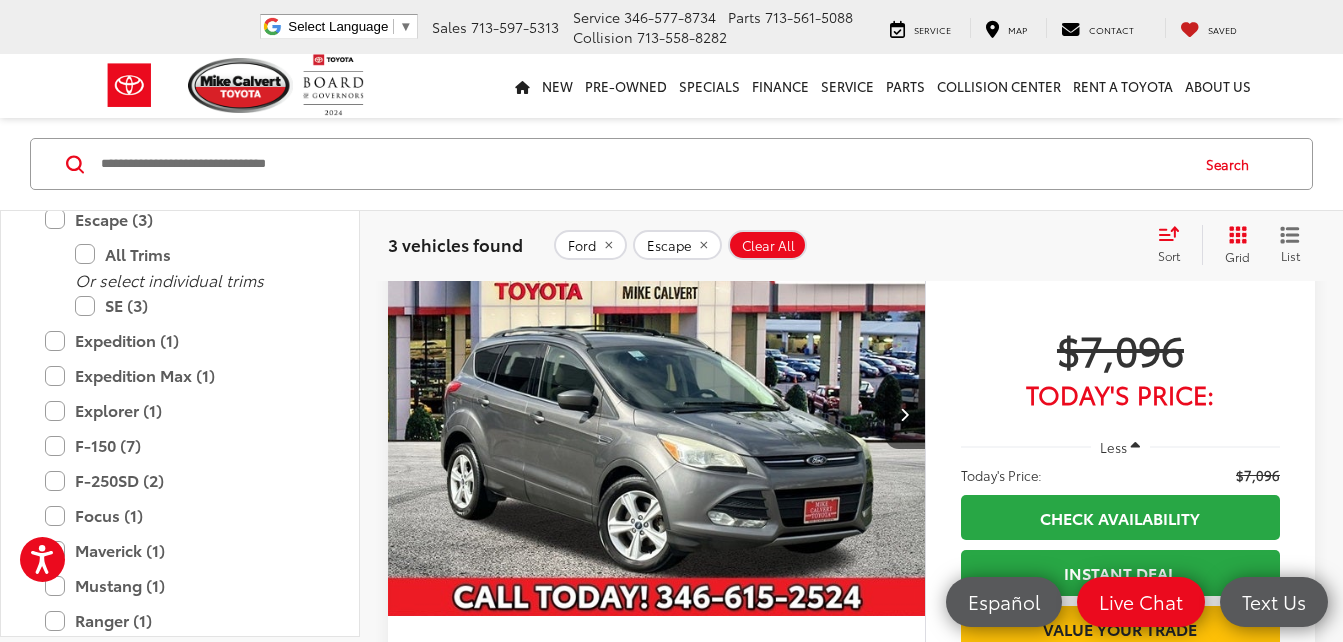 scroll, scrollTop: 200, scrollLeft: 0, axis: vertical 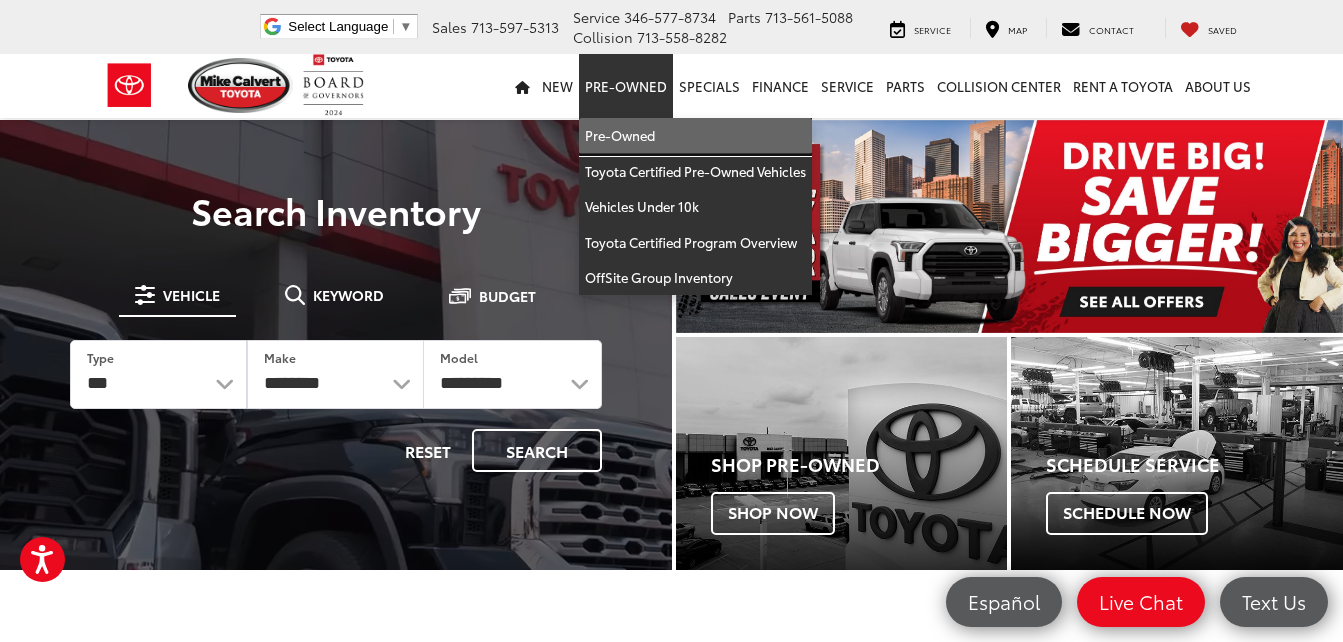 click on "Pre-Owned" at bounding box center [695, 136] 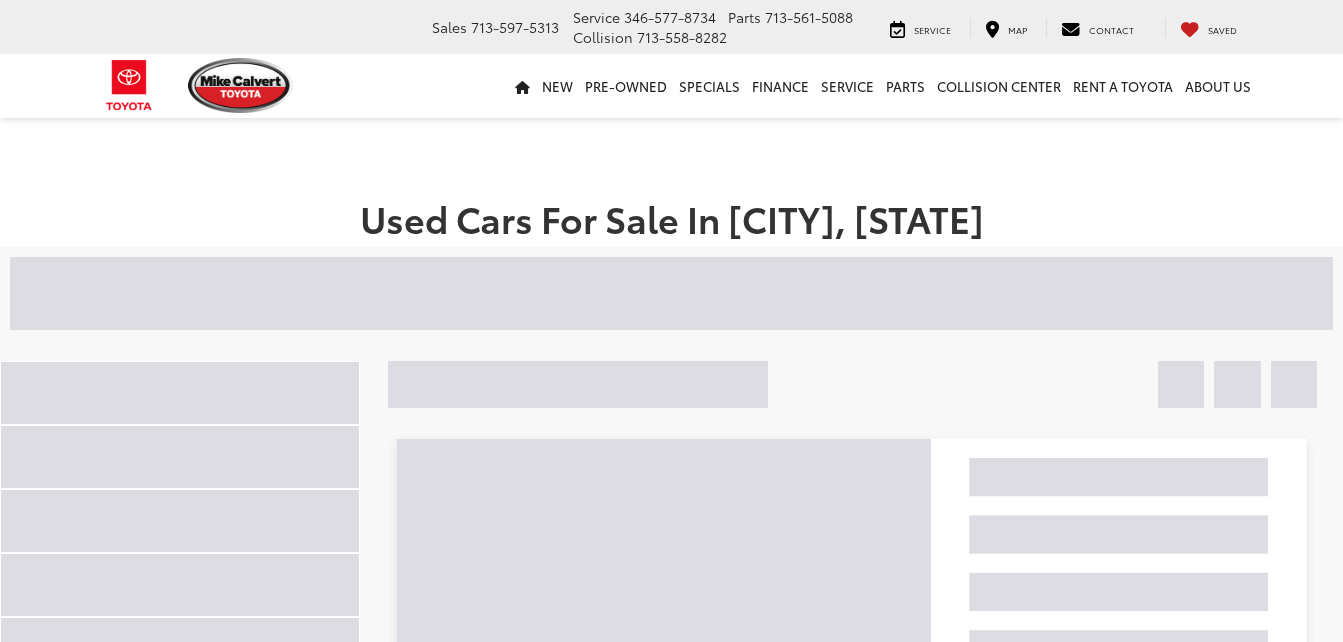 scroll, scrollTop: 0, scrollLeft: 0, axis: both 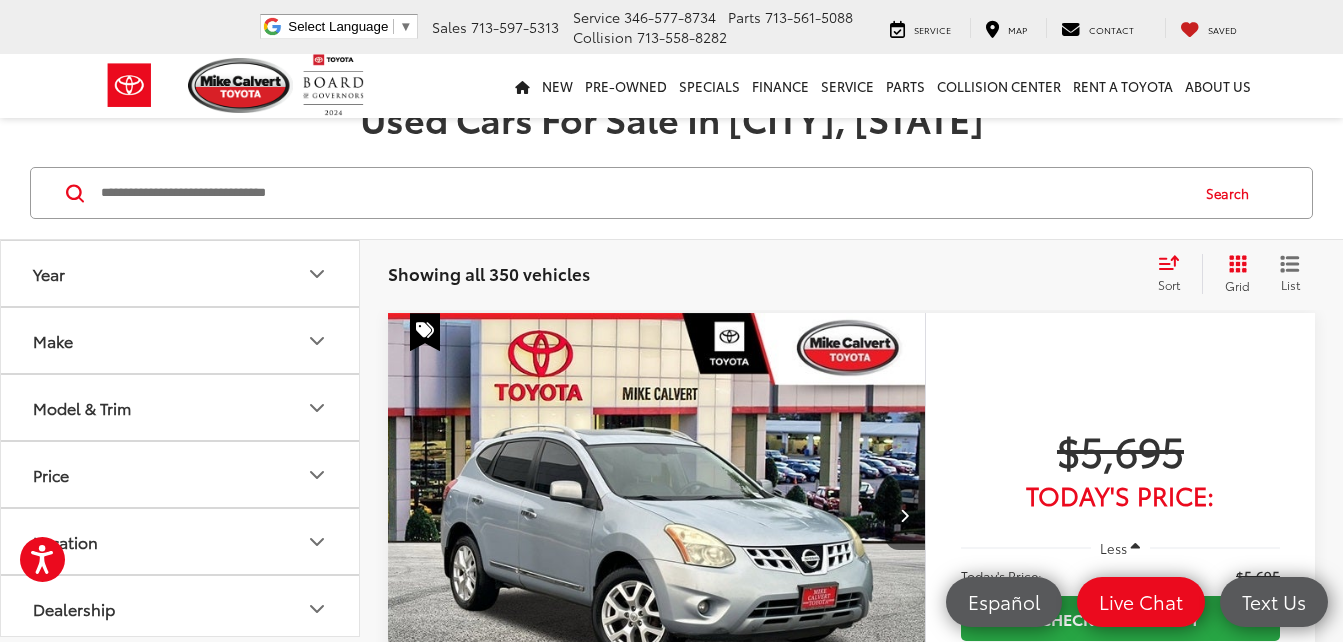 click on "Price" at bounding box center [181, 474] 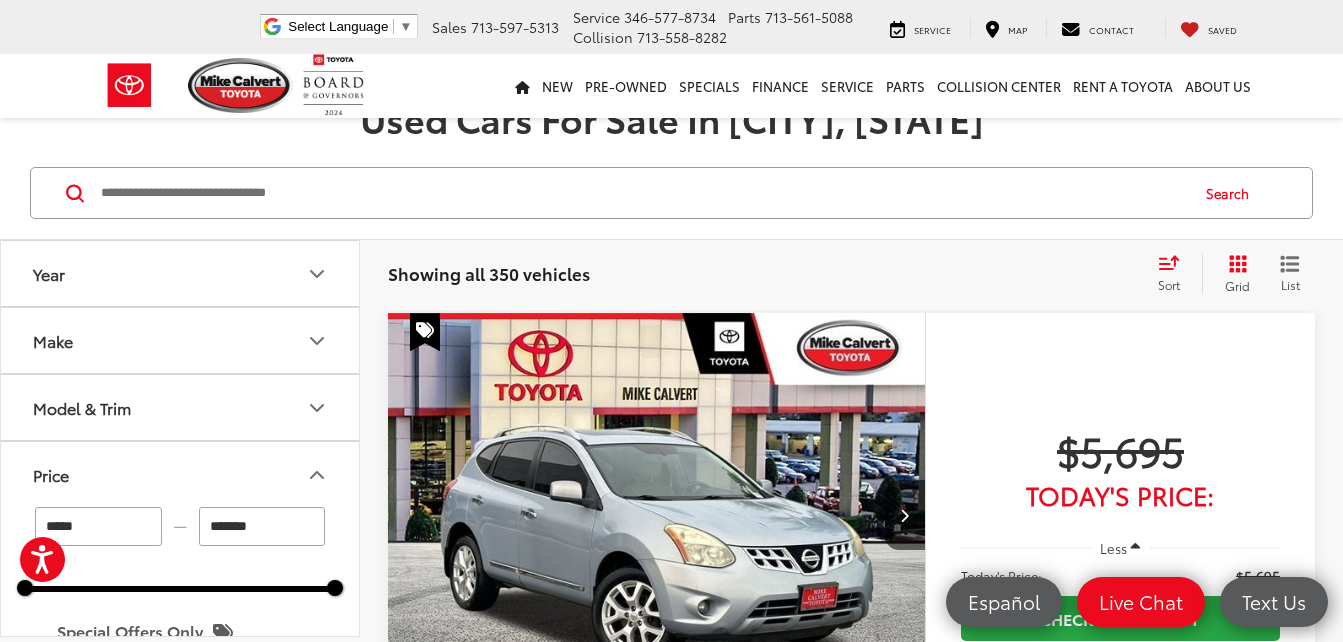 click on "*******" at bounding box center [262, 526] 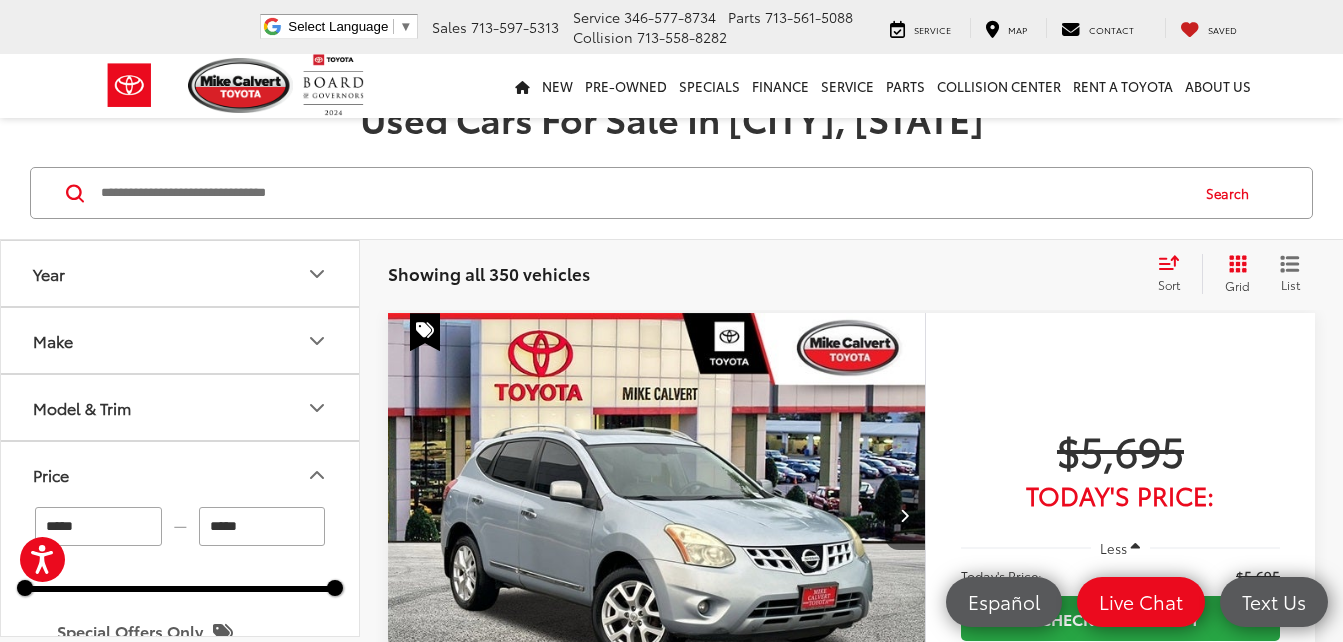 click on "Search" at bounding box center [671, 193] 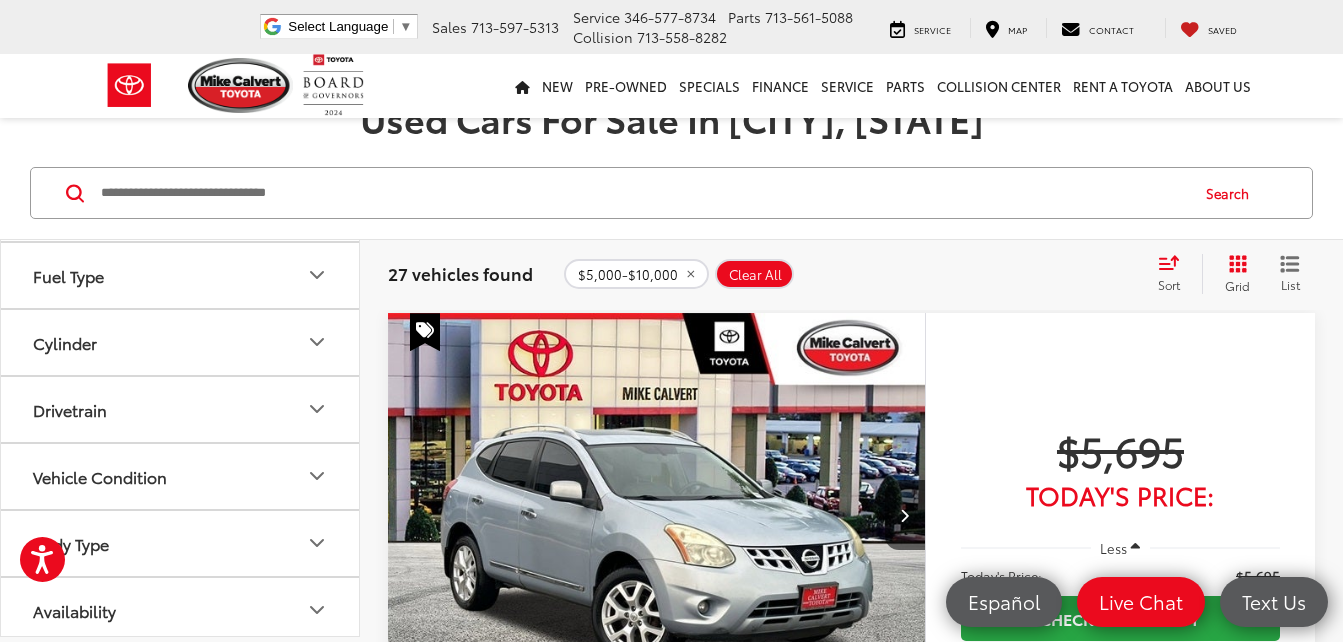 scroll, scrollTop: 734, scrollLeft: 0, axis: vertical 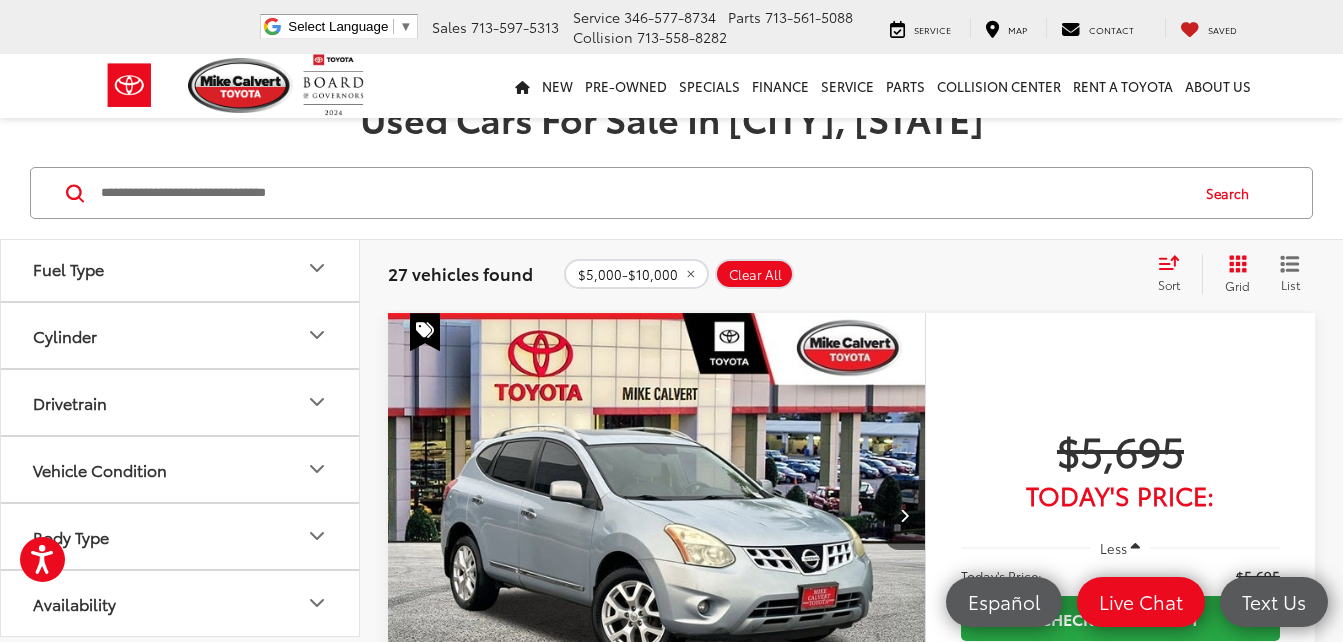 click on "Body Type" at bounding box center [181, 536] 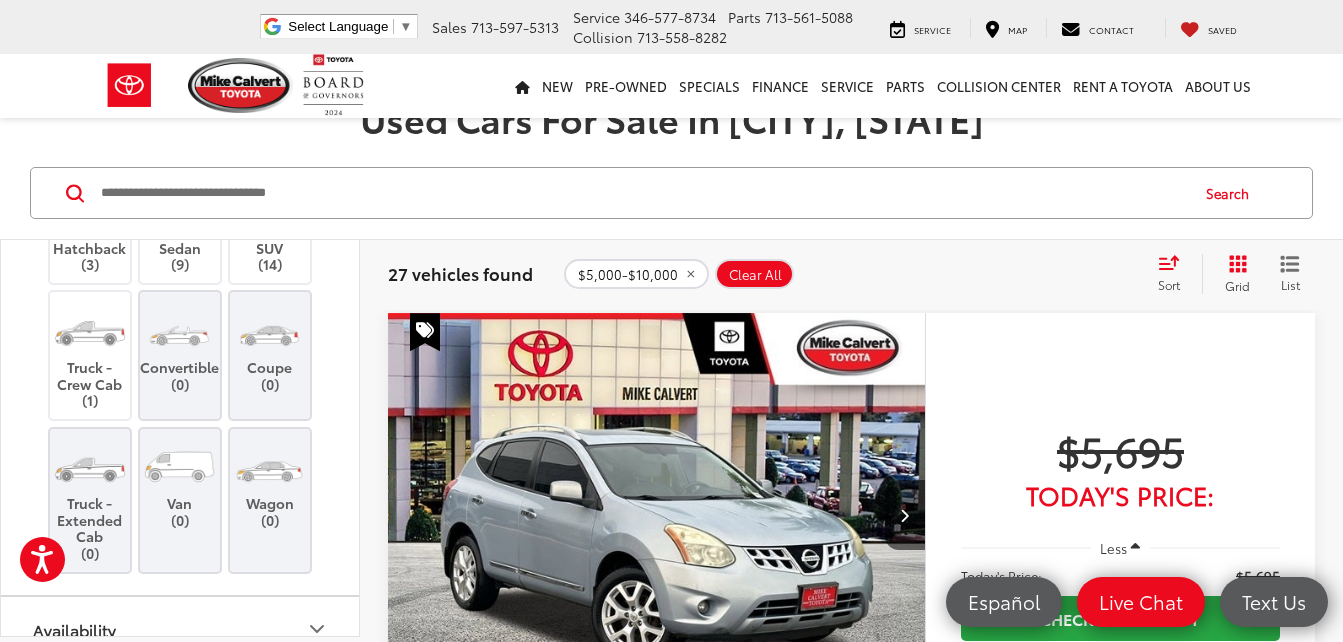 scroll, scrollTop: 1034, scrollLeft: 0, axis: vertical 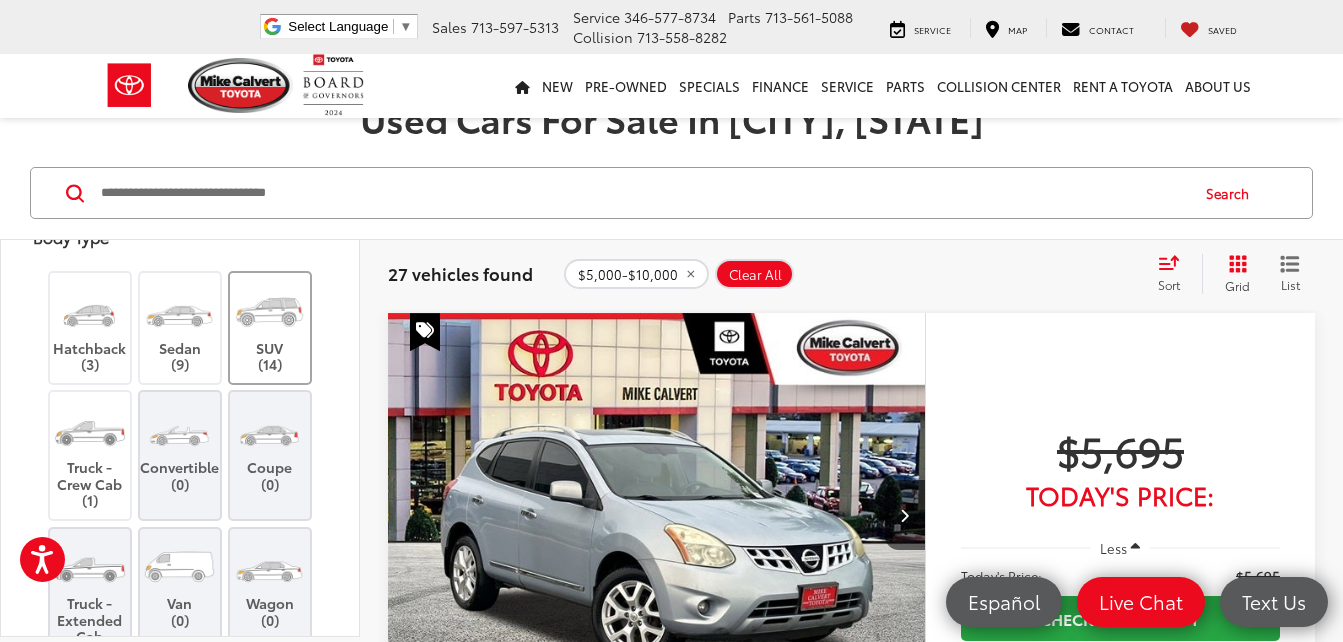 click on "SUV   (14)" at bounding box center [270, 328] 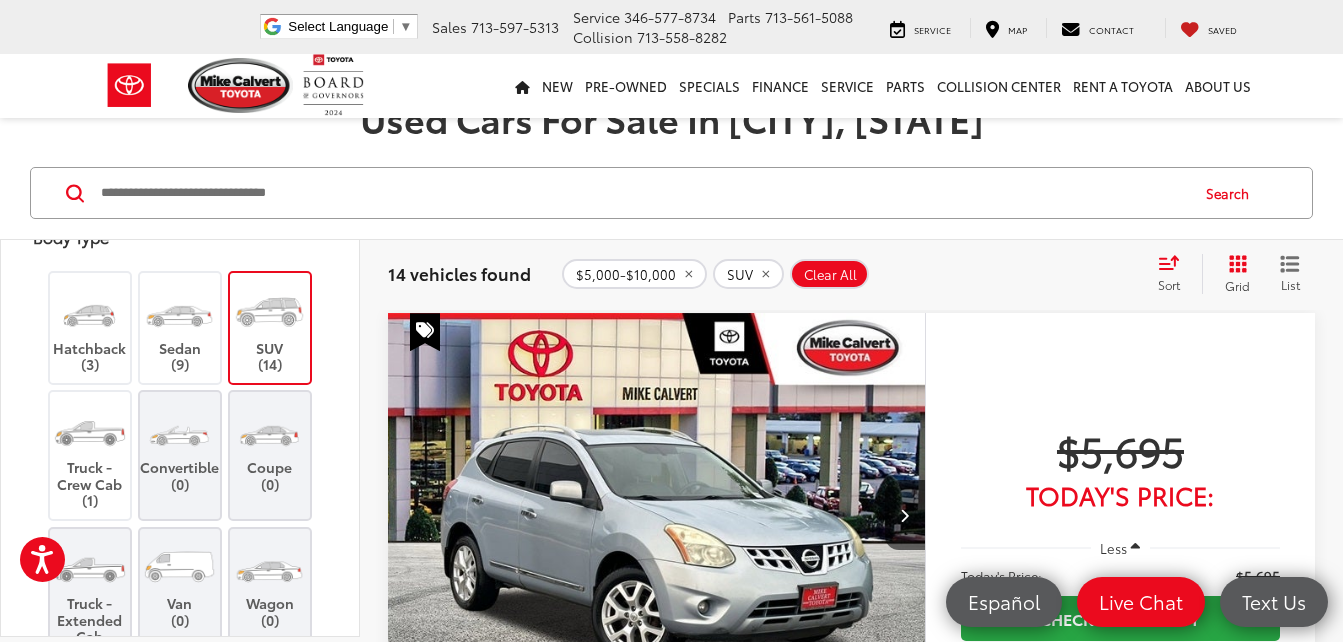 click on "Sort" at bounding box center [1175, 274] 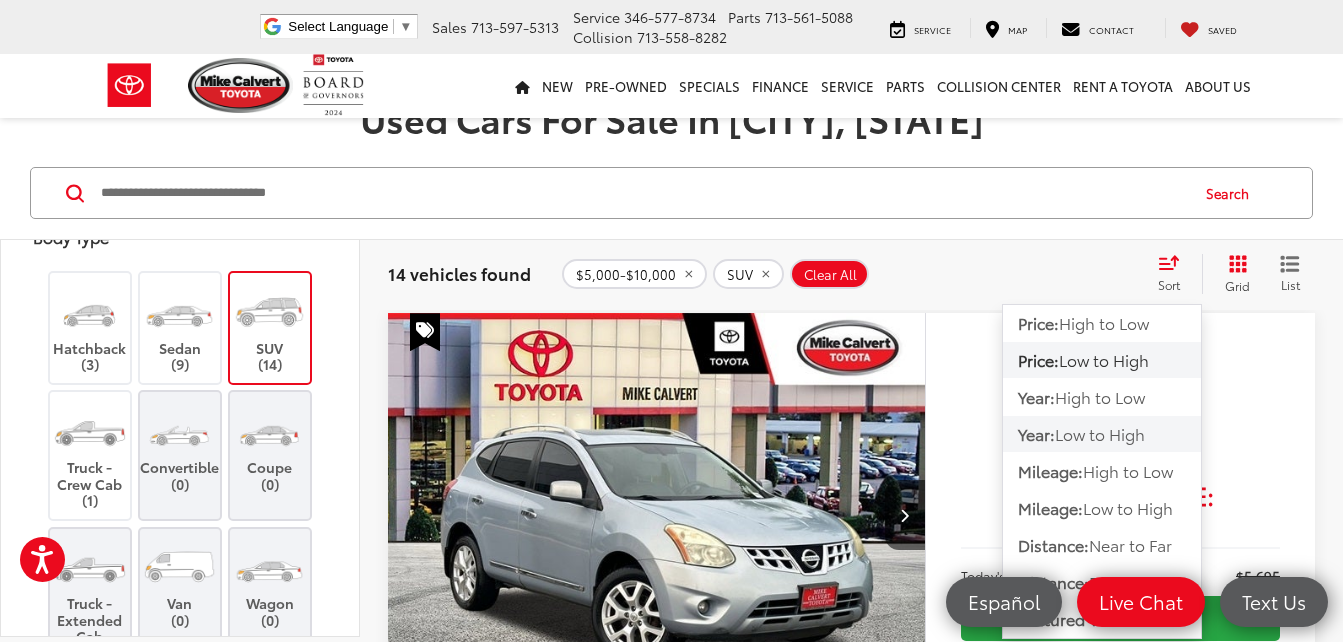 click on "Low to High" at bounding box center (1100, 433) 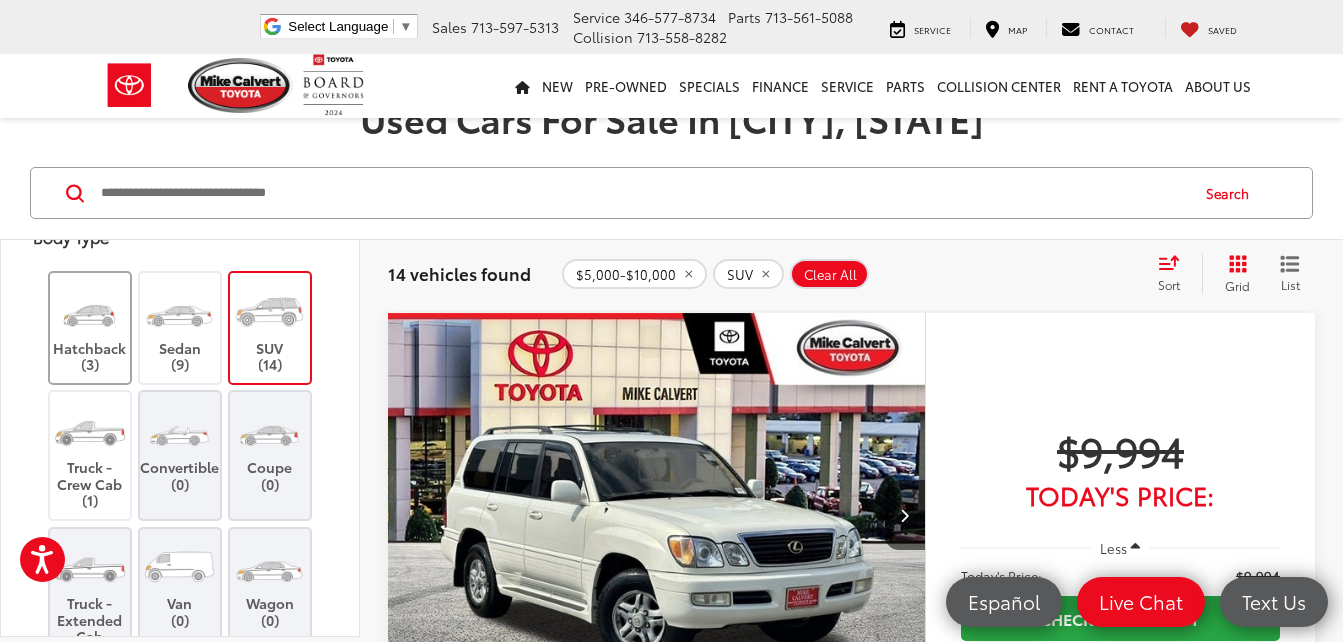 click at bounding box center [89, 311] 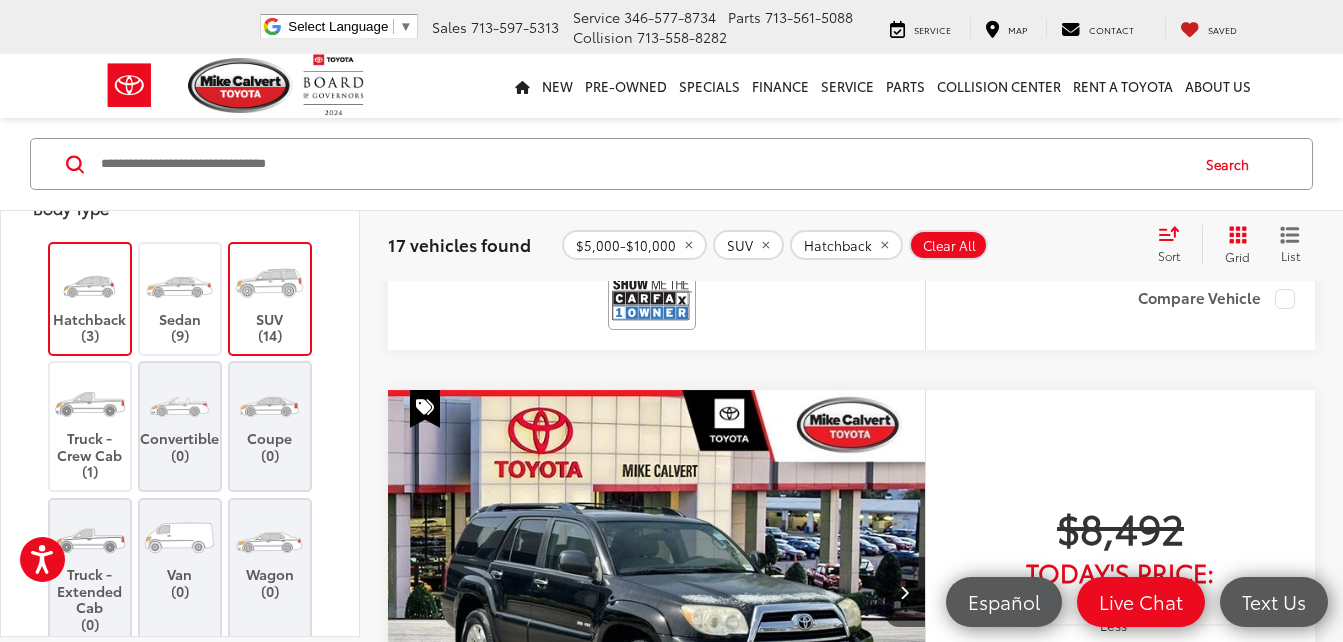 scroll, scrollTop: 1500, scrollLeft: 0, axis: vertical 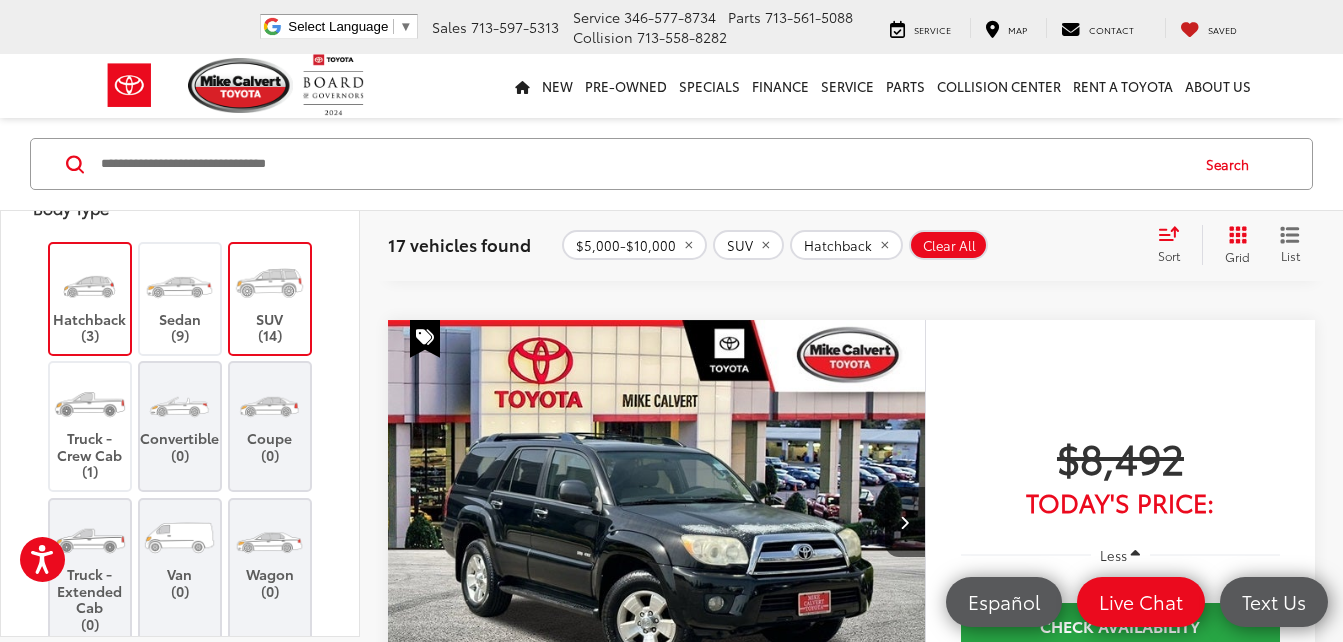 click on "Sort" at bounding box center [1175, 245] 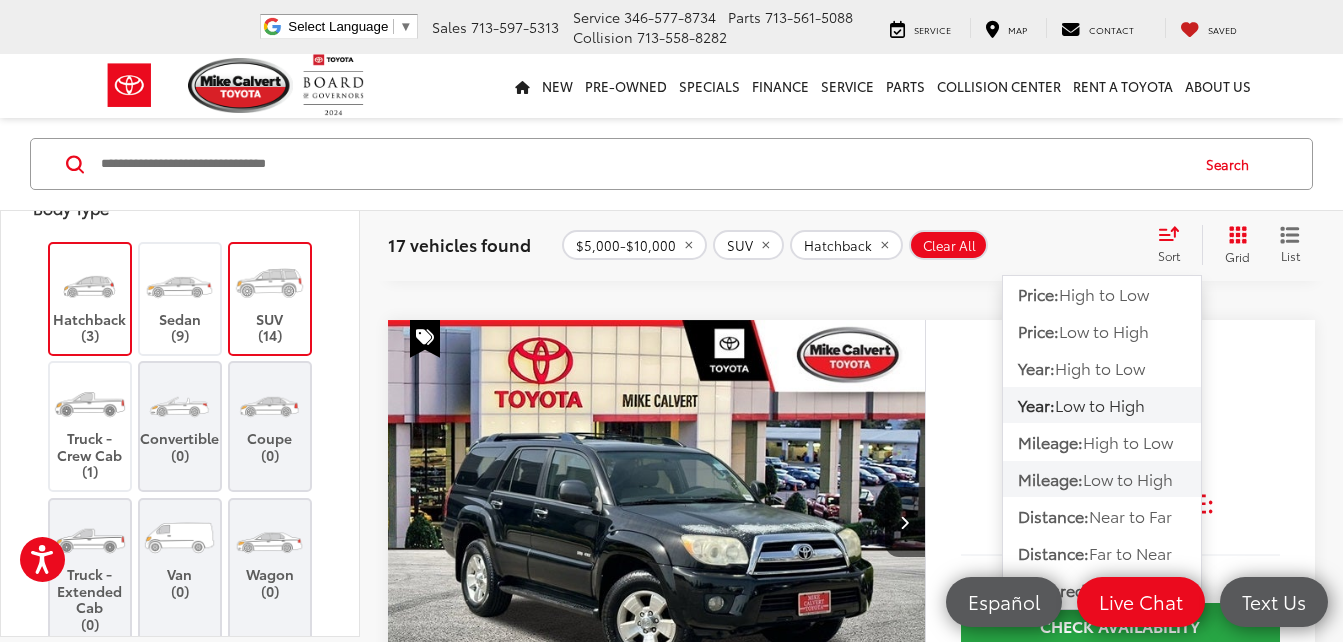 click on "Mileage:  Low to High" 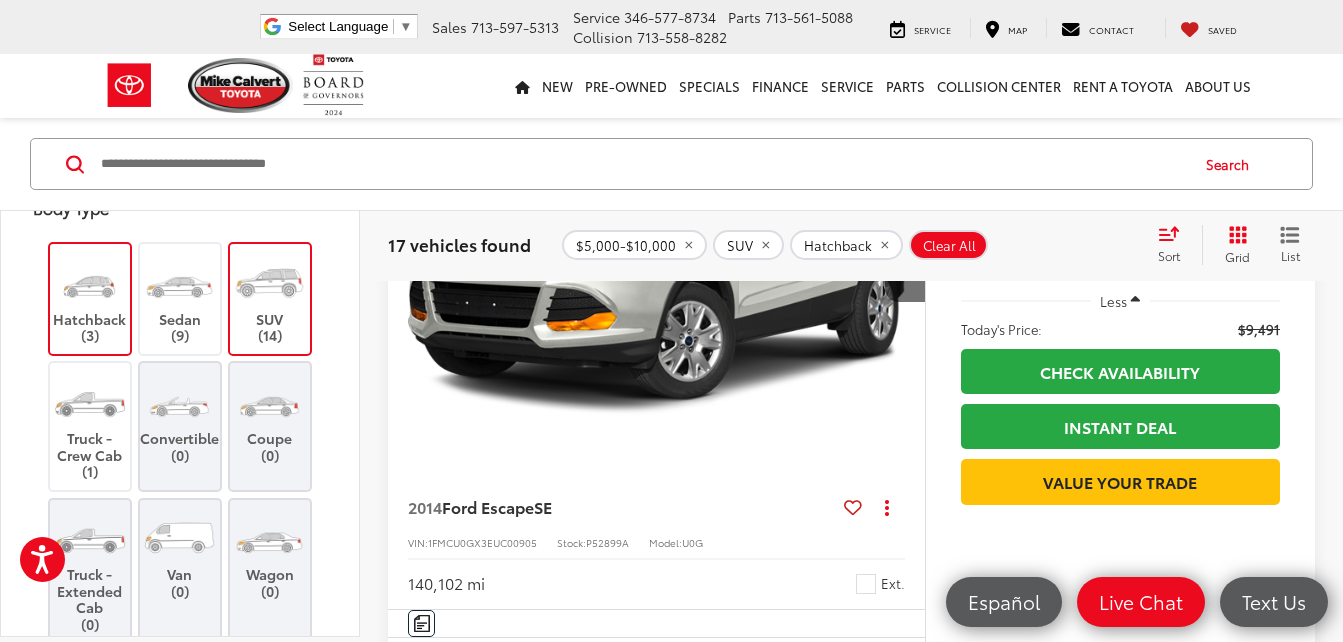 scroll, scrollTop: 3829, scrollLeft: 0, axis: vertical 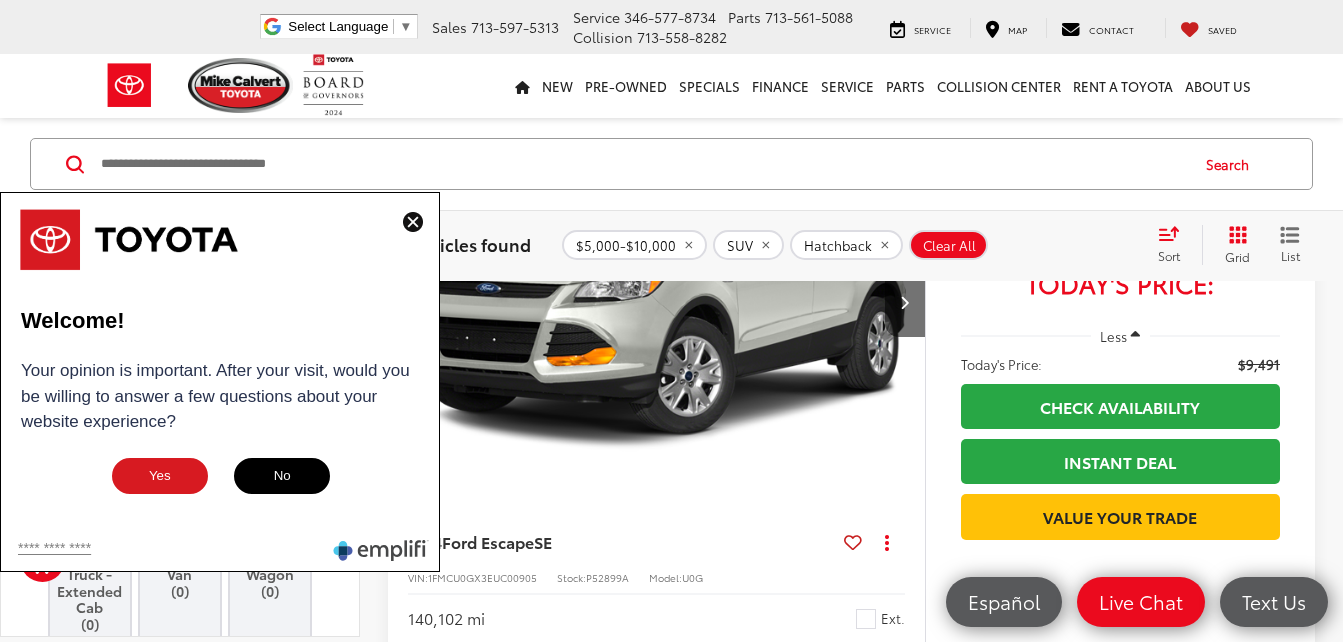 click at bounding box center [413, 222] 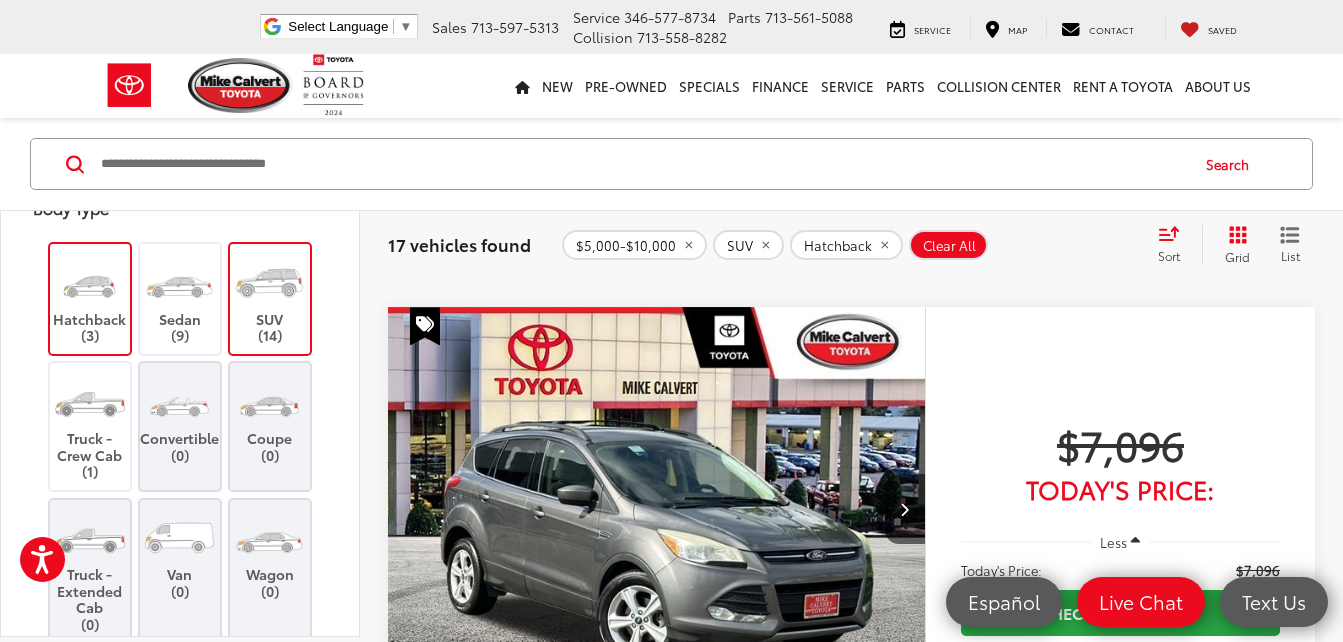 scroll, scrollTop: 5129, scrollLeft: 0, axis: vertical 